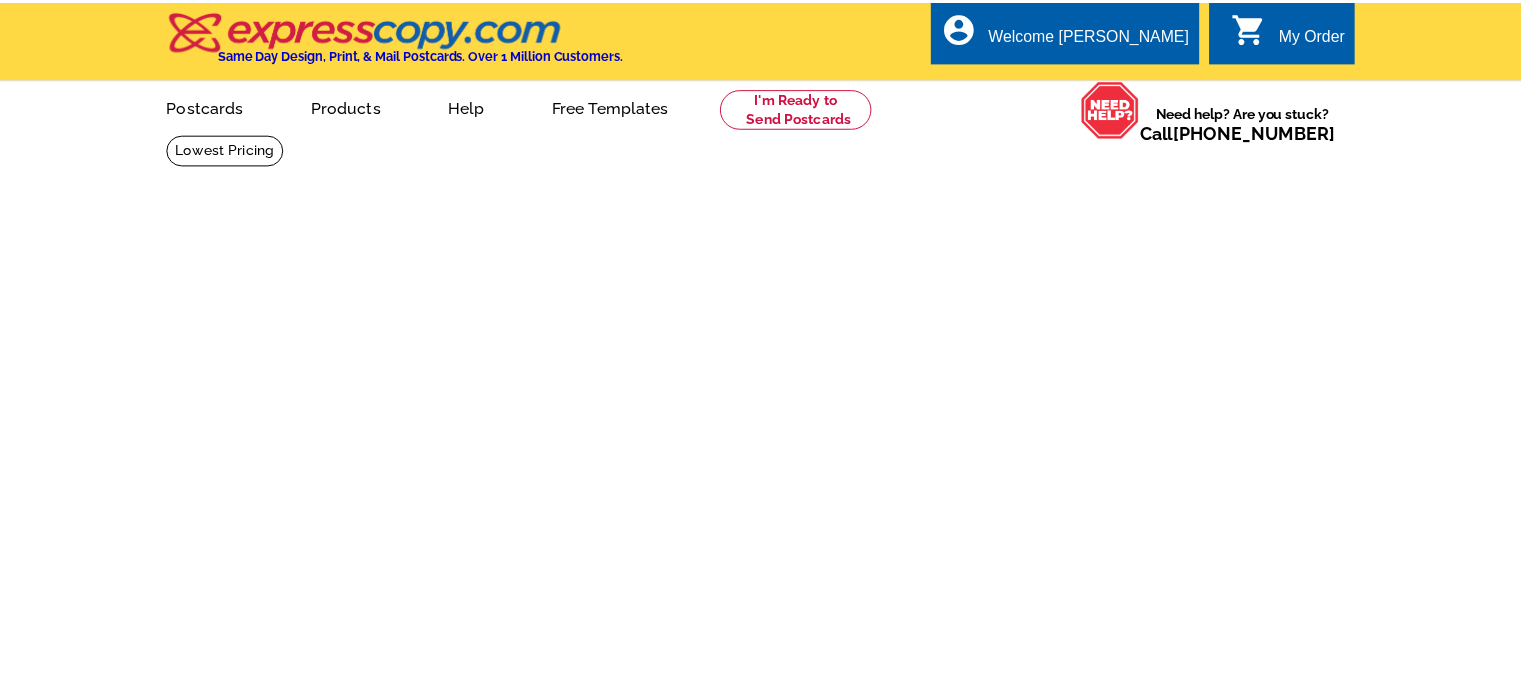 scroll, scrollTop: 0, scrollLeft: 0, axis: both 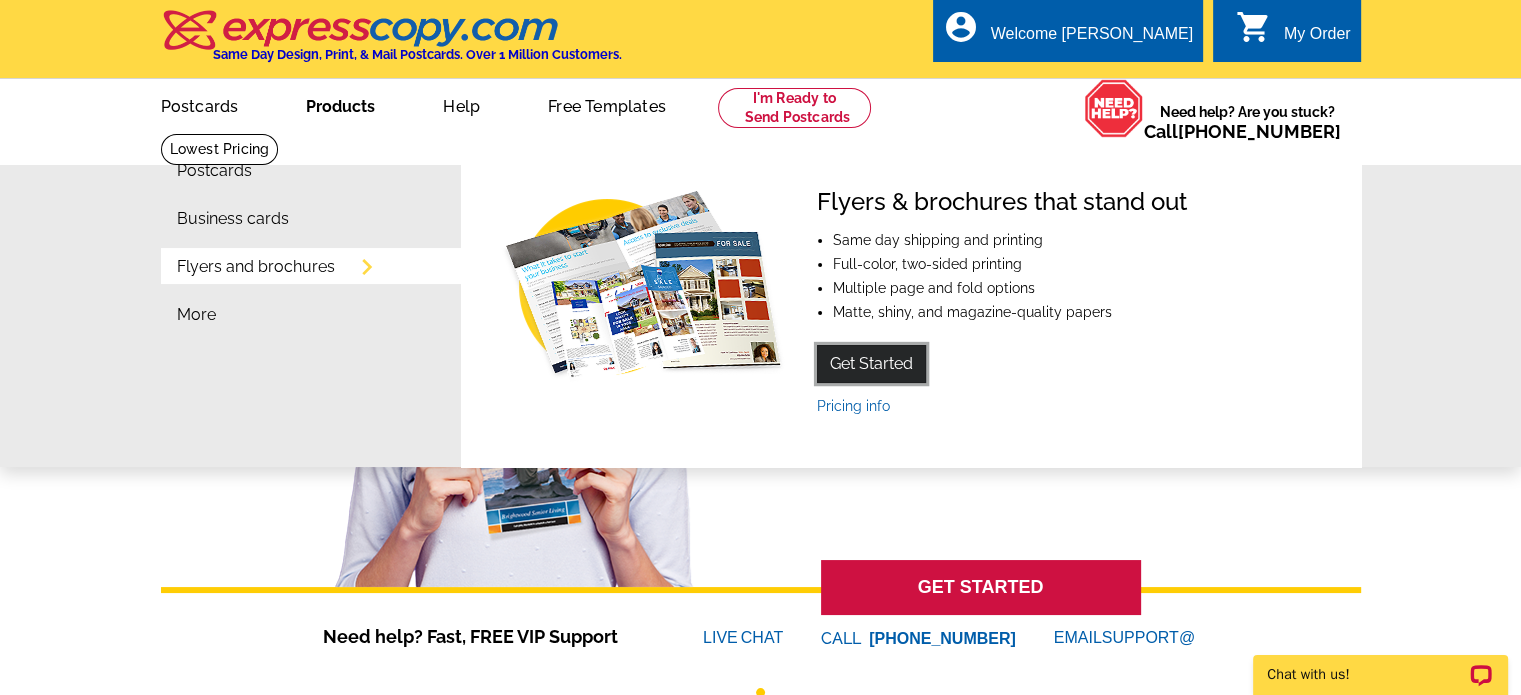 click on "Get Started" at bounding box center [871, 364] 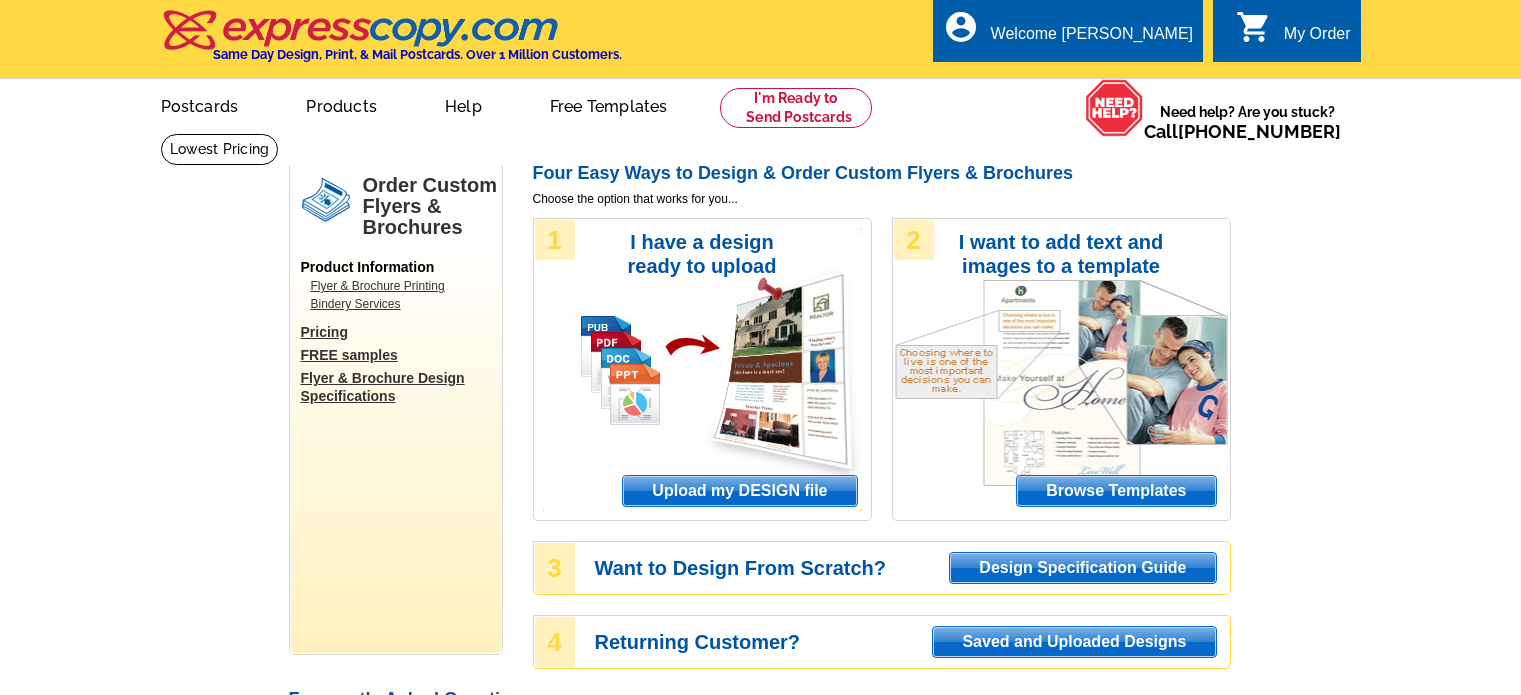 scroll, scrollTop: 0, scrollLeft: 0, axis: both 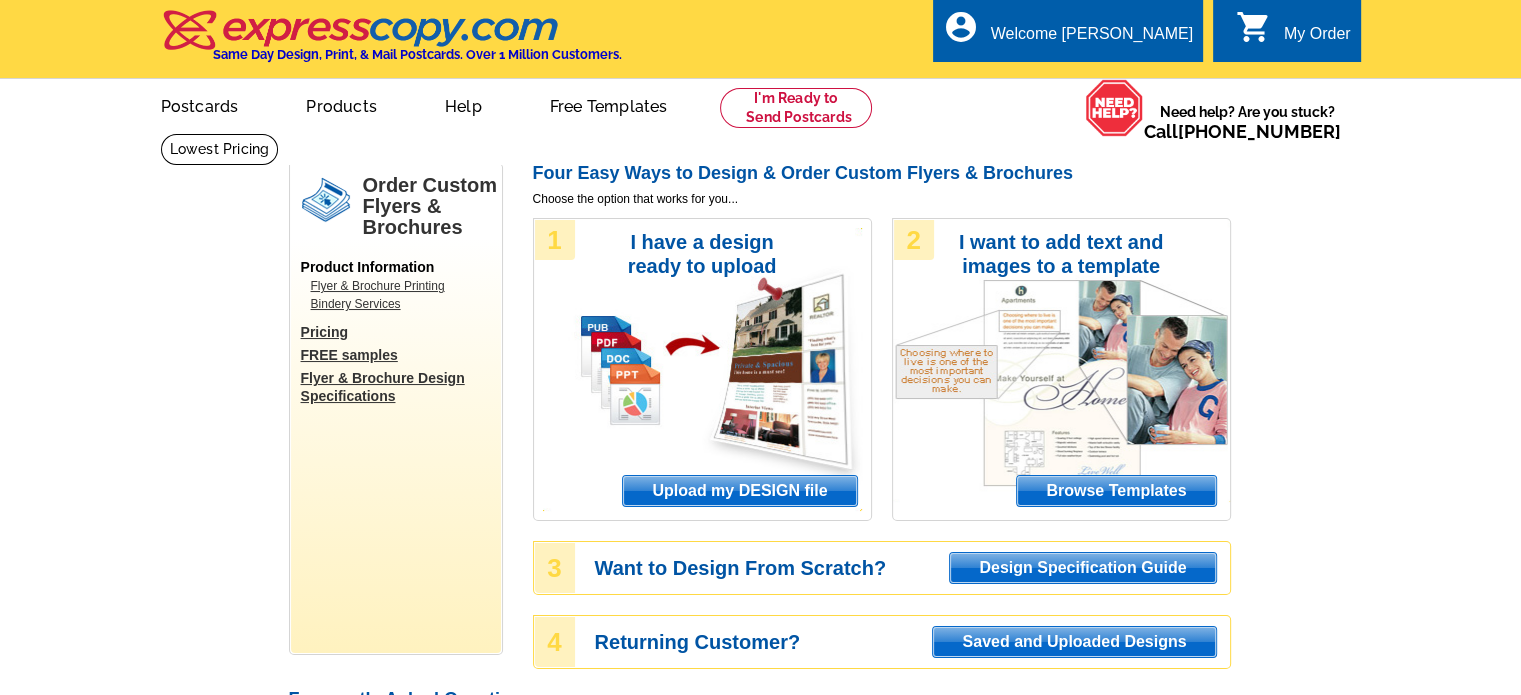 click on "Upload my DESIGN file" at bounding box center (739, 491) 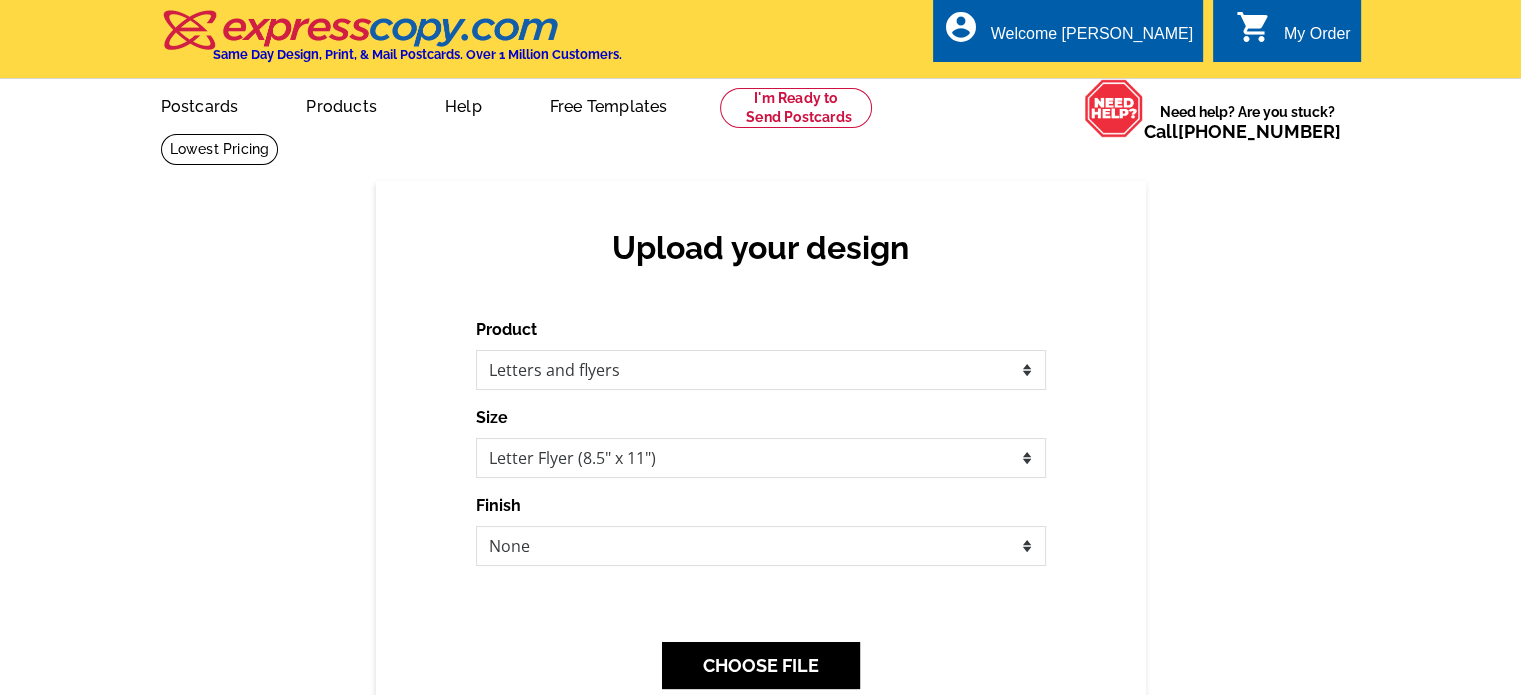 scroll, scrollTop: 65, scrollLeft: 0, axis: vertical 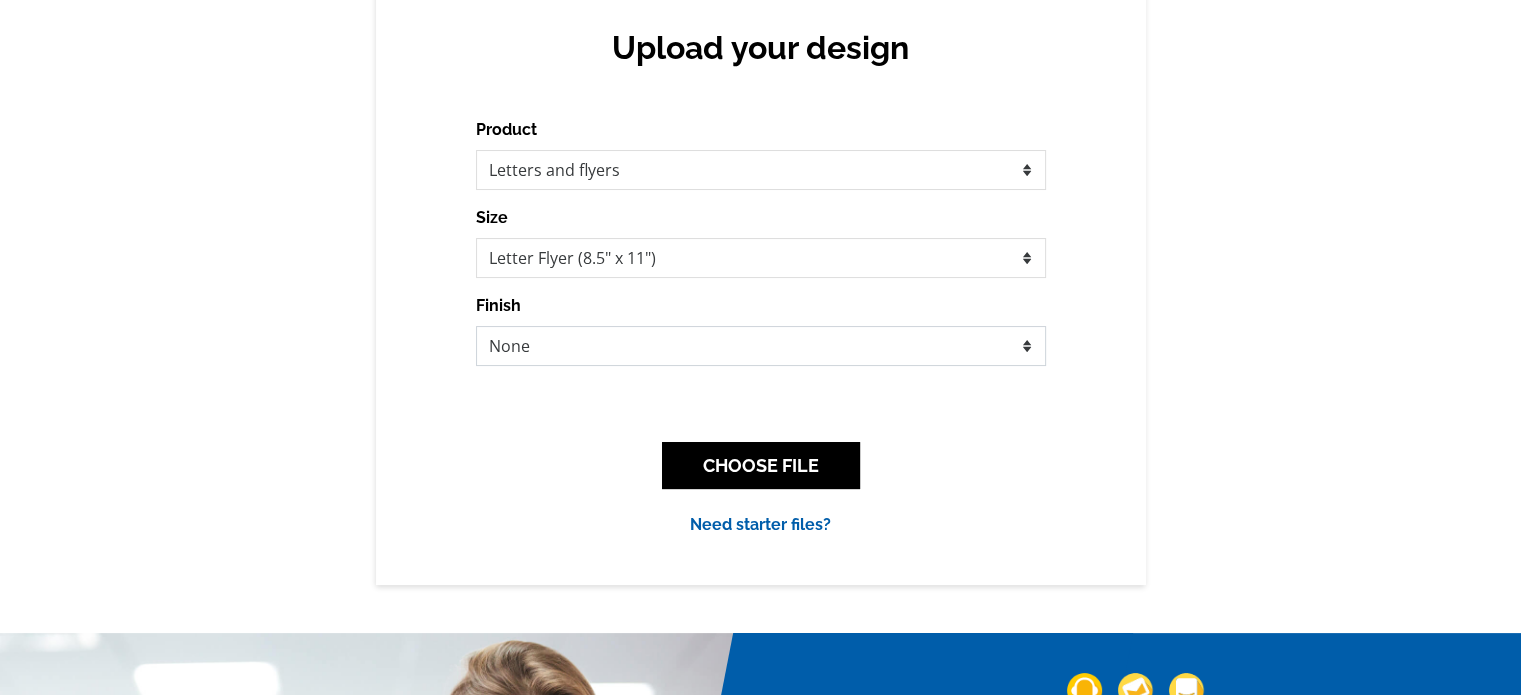 click on "None Envelope Mailer Bi-fold Mailer Tri-fold Mailer" at bounding box center (761, 346) 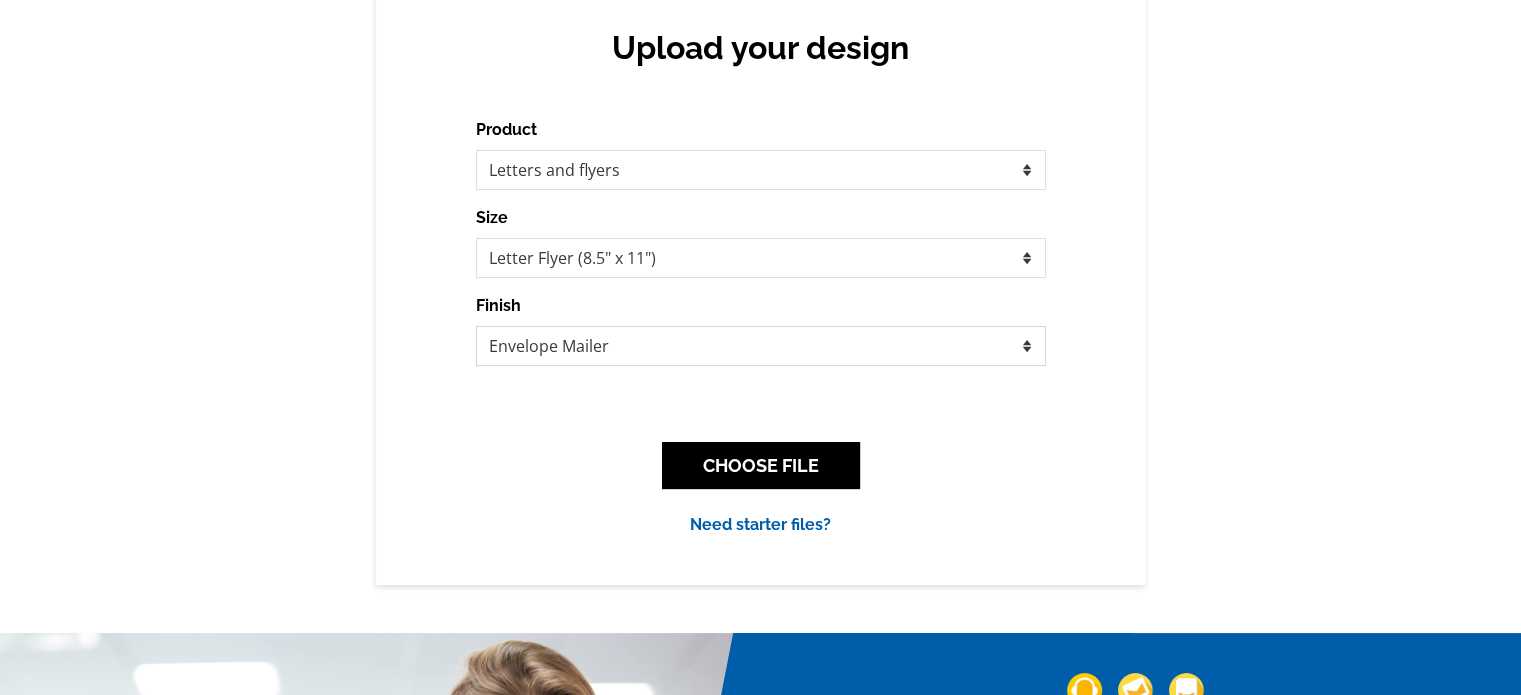 click on "None Envelope Mailer Bi-fold Mailer Tri-fold Mailer" at bounding box center (761, 346) 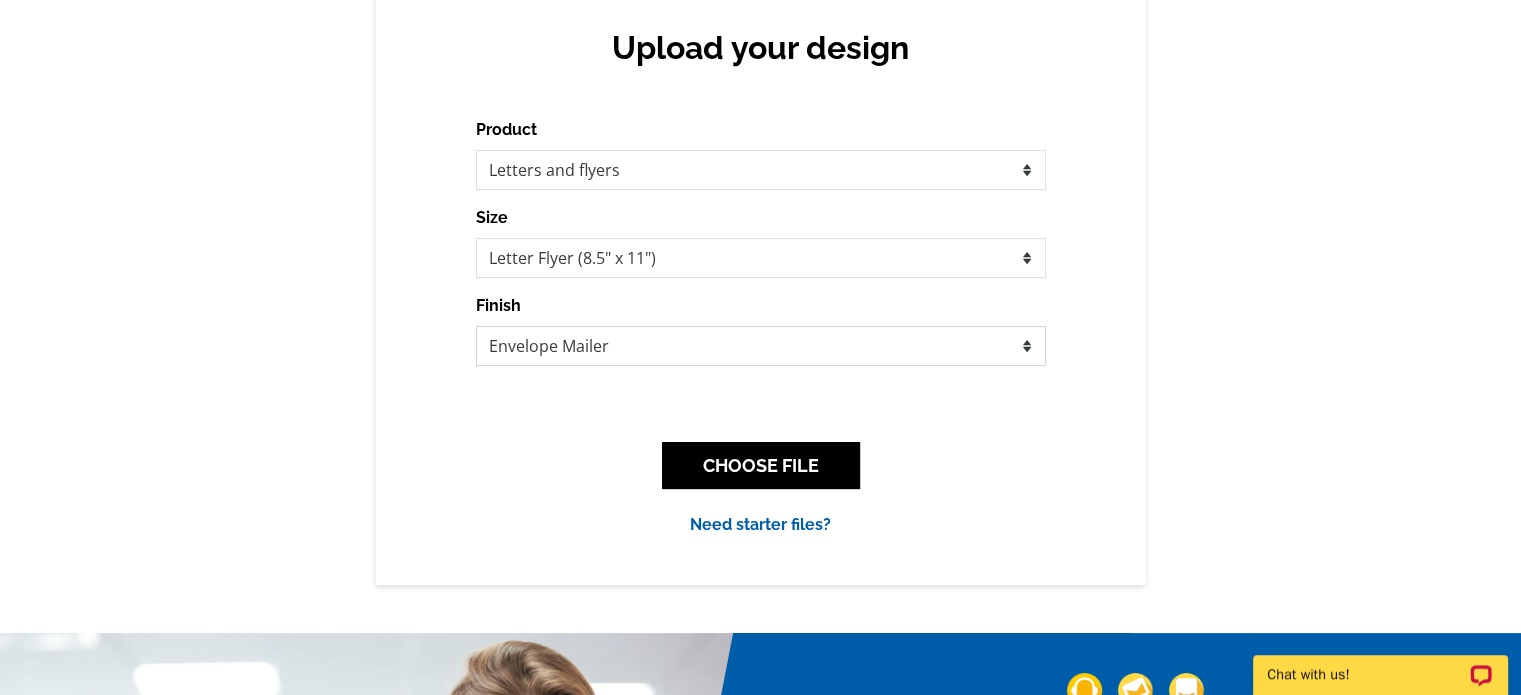click on "None Envelope Mailer Bi-fold Mailer Tri-fold Mailer" at bounding box center [761, 346] 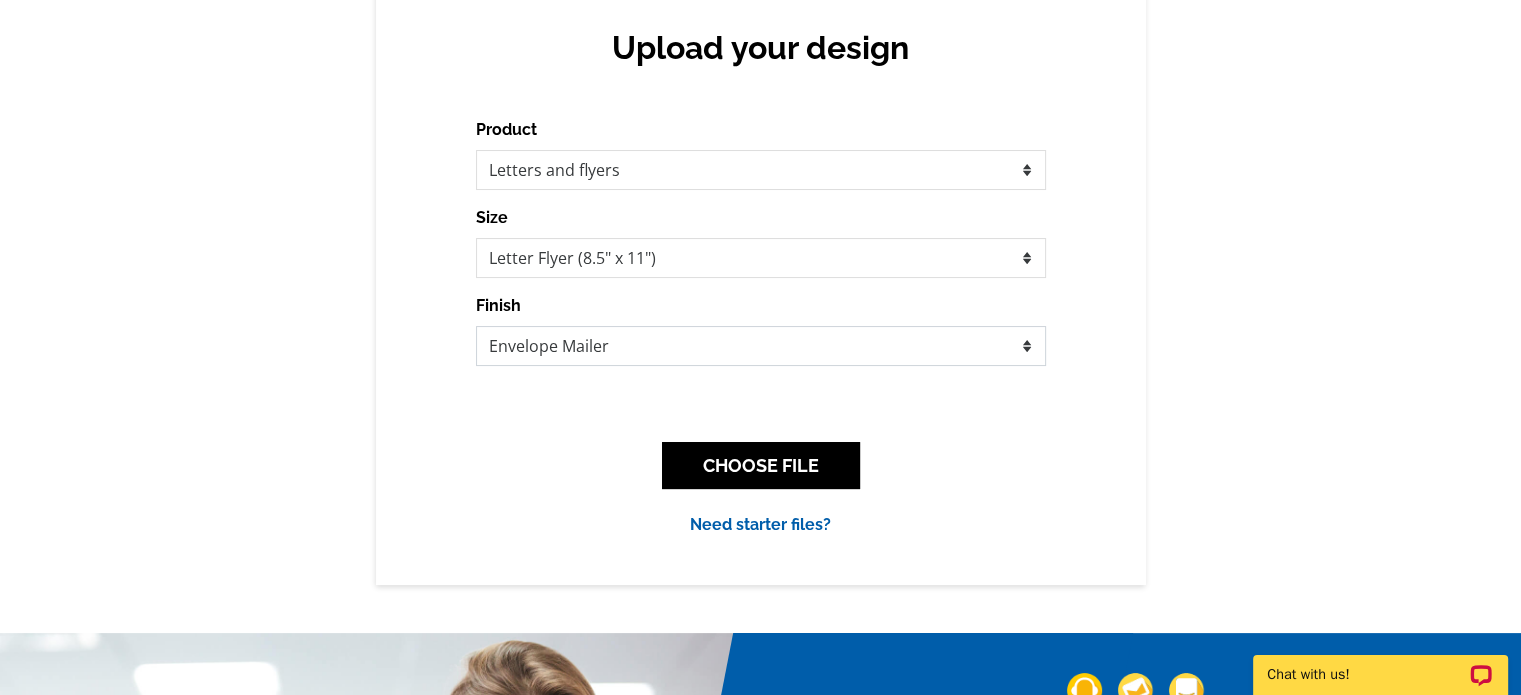 click on "None Envelope Mailer Bi-fold Mailer Tri-fold Mailer" at bounding box center [761, 346] 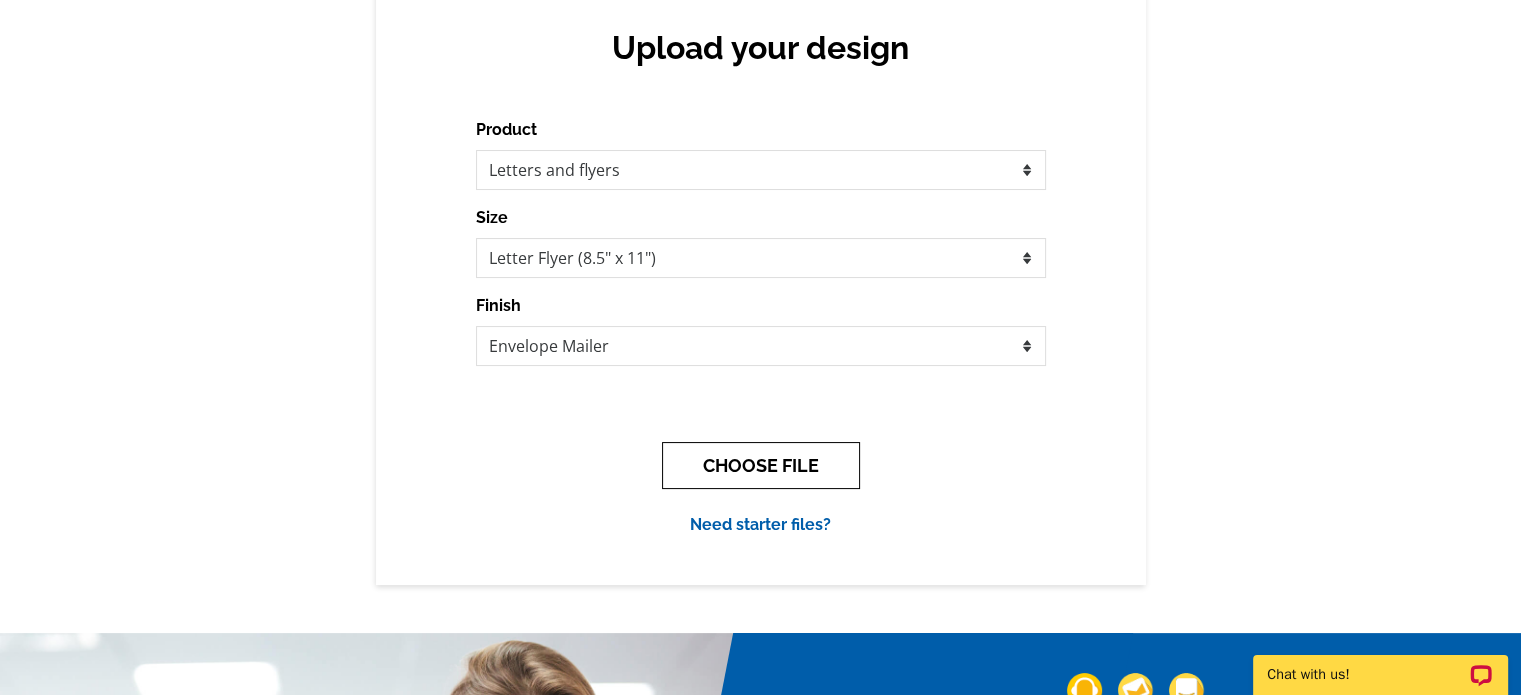 click on "CHOOSE FILE" at bounding box center [761, 465] 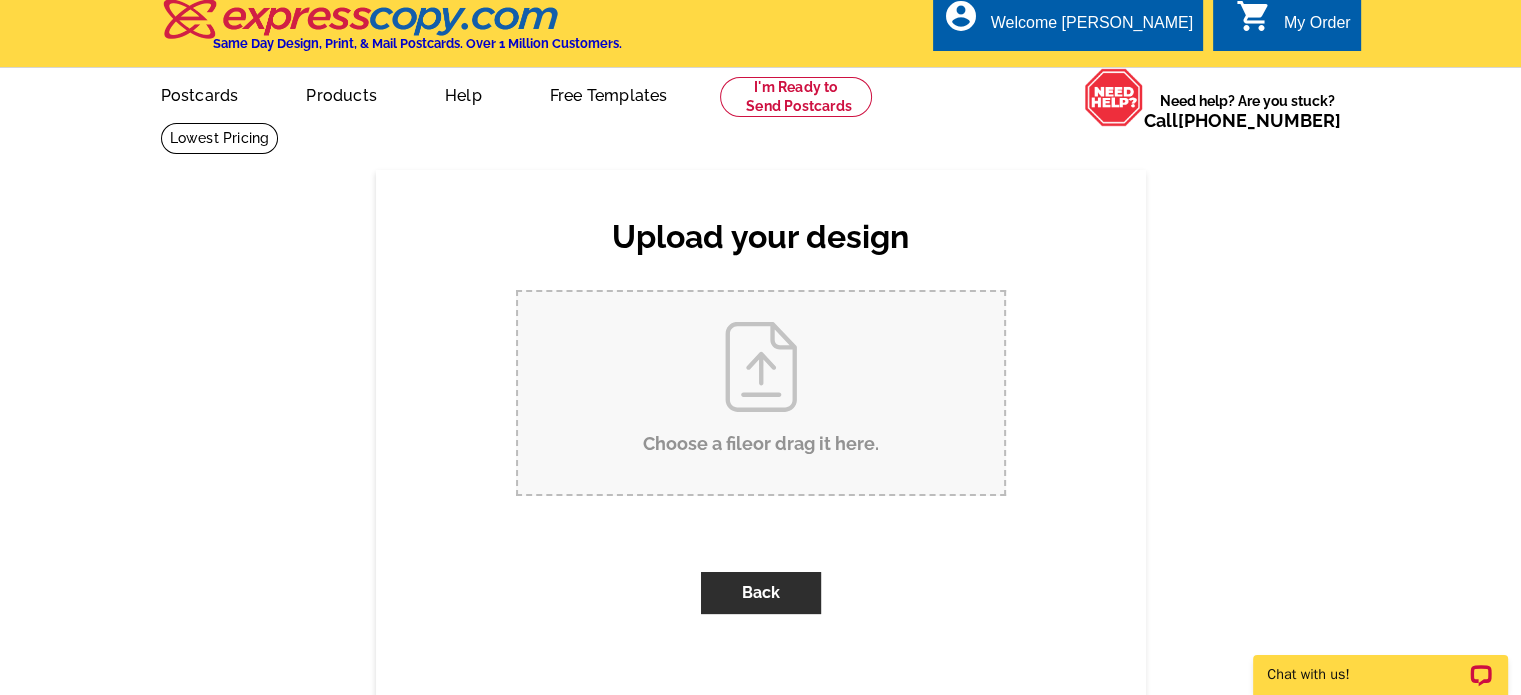 scroll, scrollTop: 0, scrollLeft: 0, axis: both 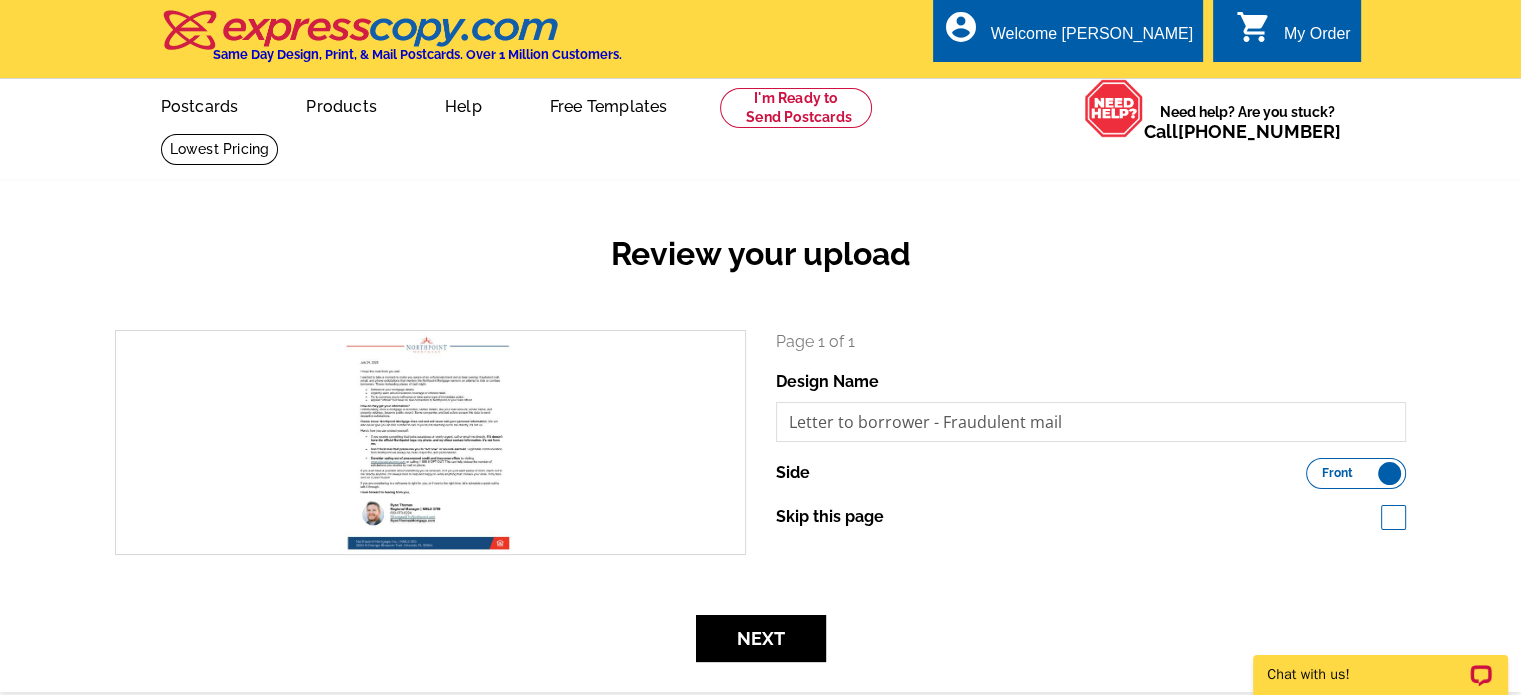 click on "search" at bounding box center [430, 442] 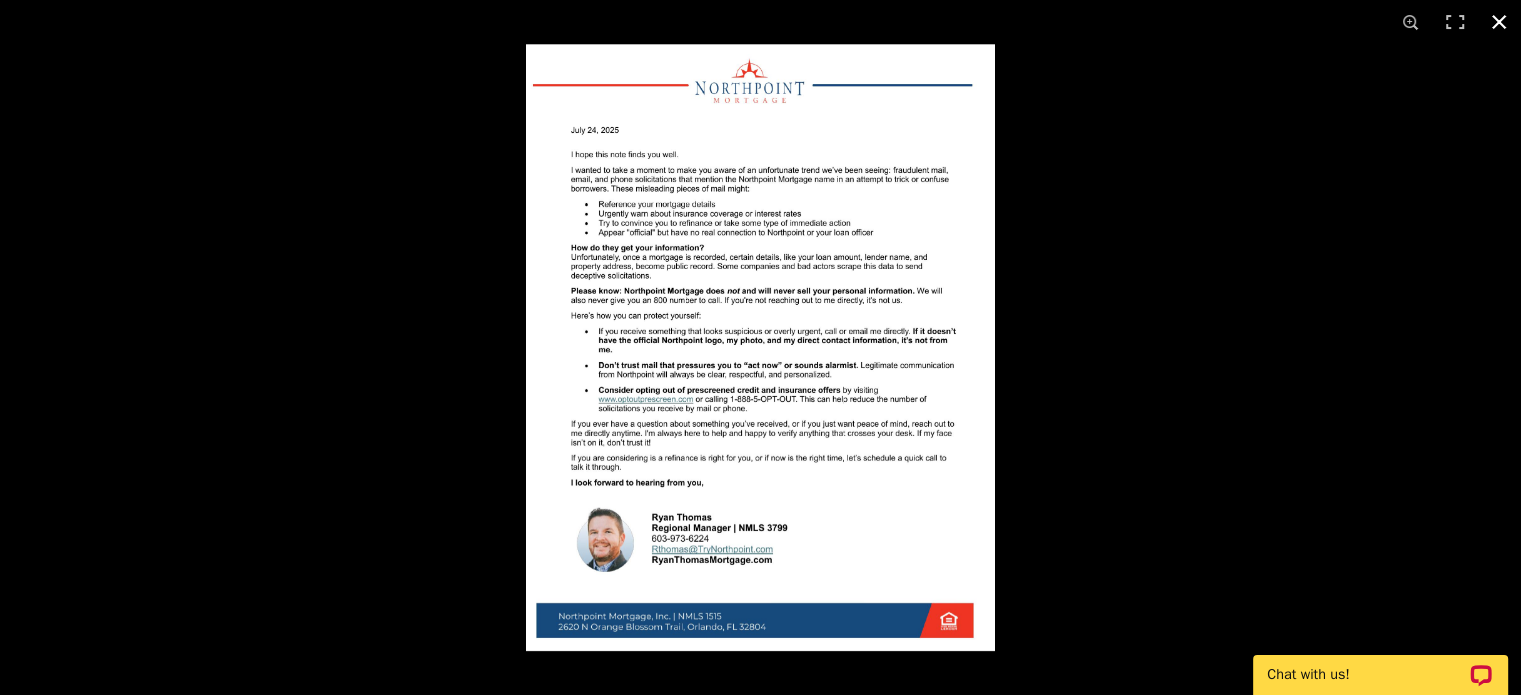 click at bounding box center [1286, 391] 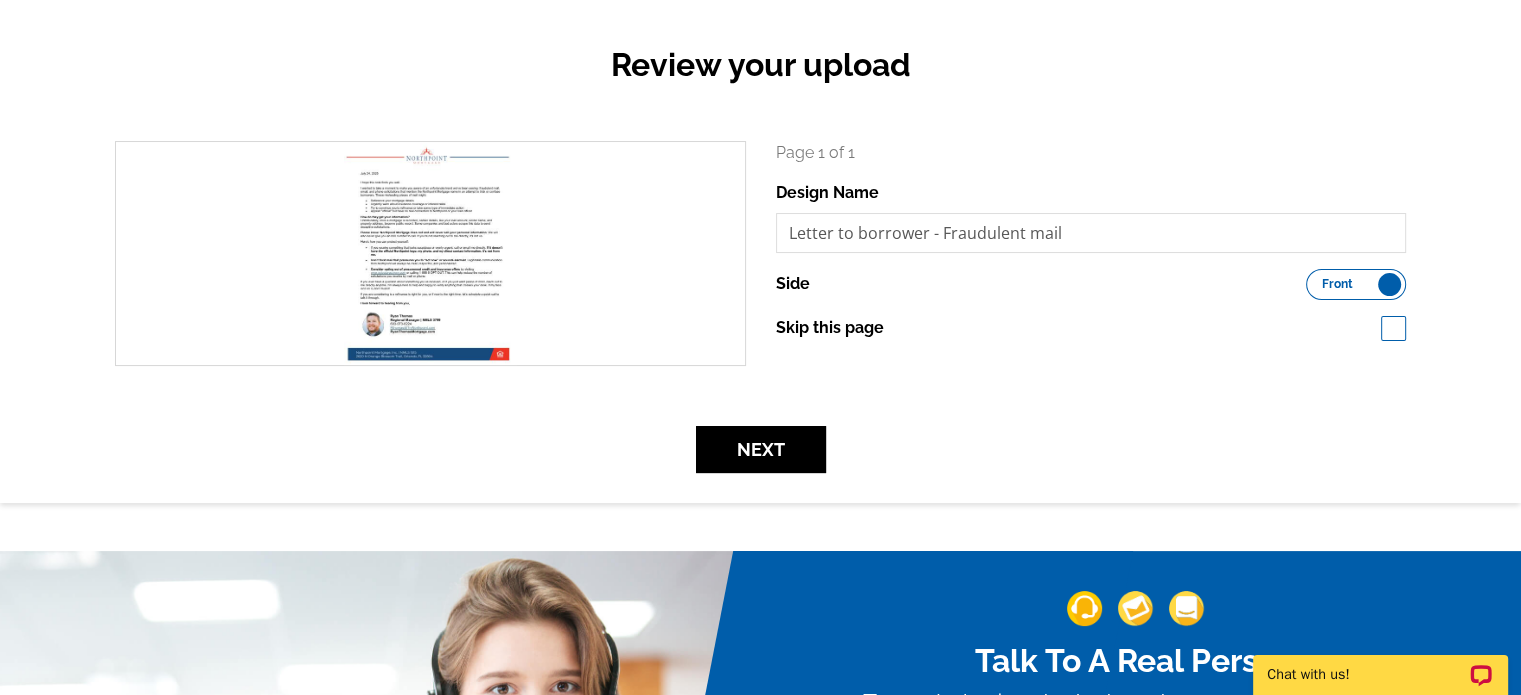 scroll, scrollTop: 200, scrollLeft: 0, axis: vertical 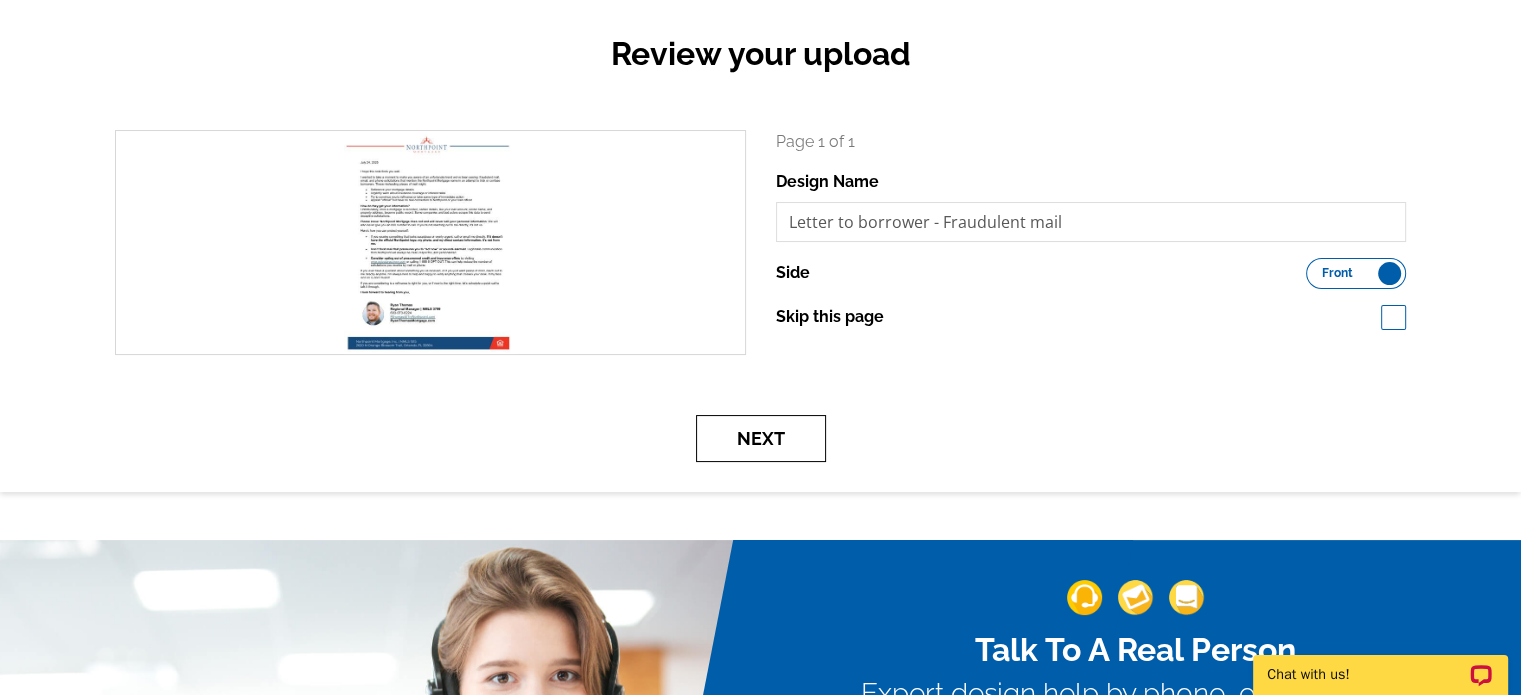 click on "Next" at bounding box center (761, 438) 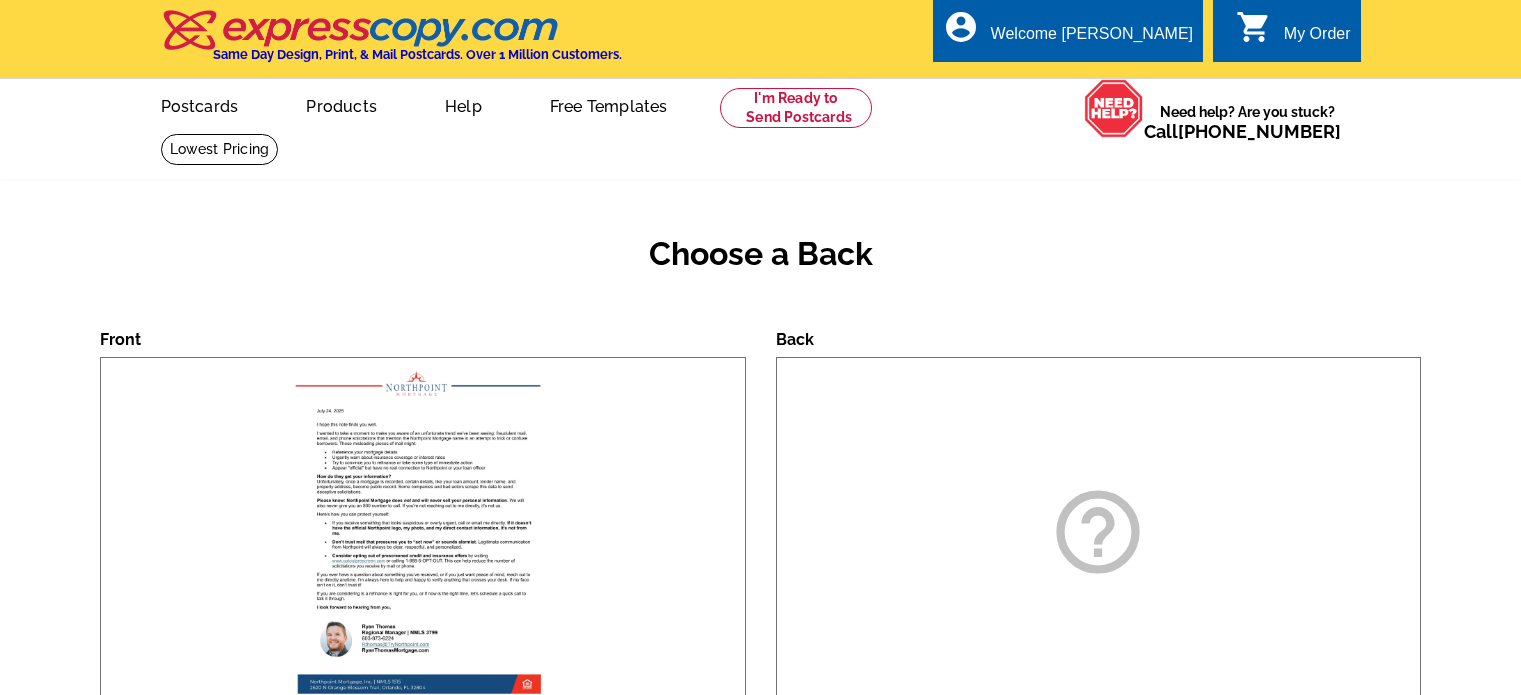 scroll, scrollTop: 0, scrollLeft: 0, axis: both 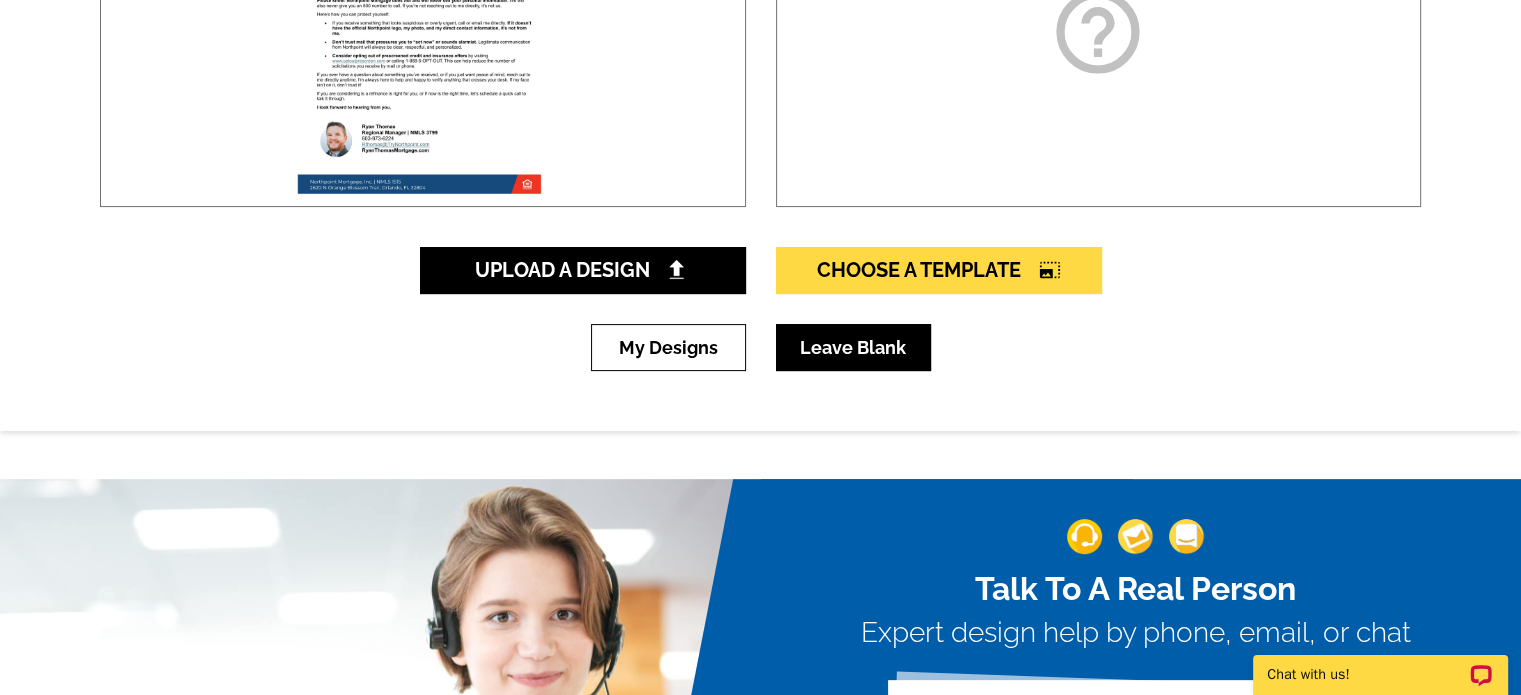 click on "Leave Blank" at bounding box center [853, 347] 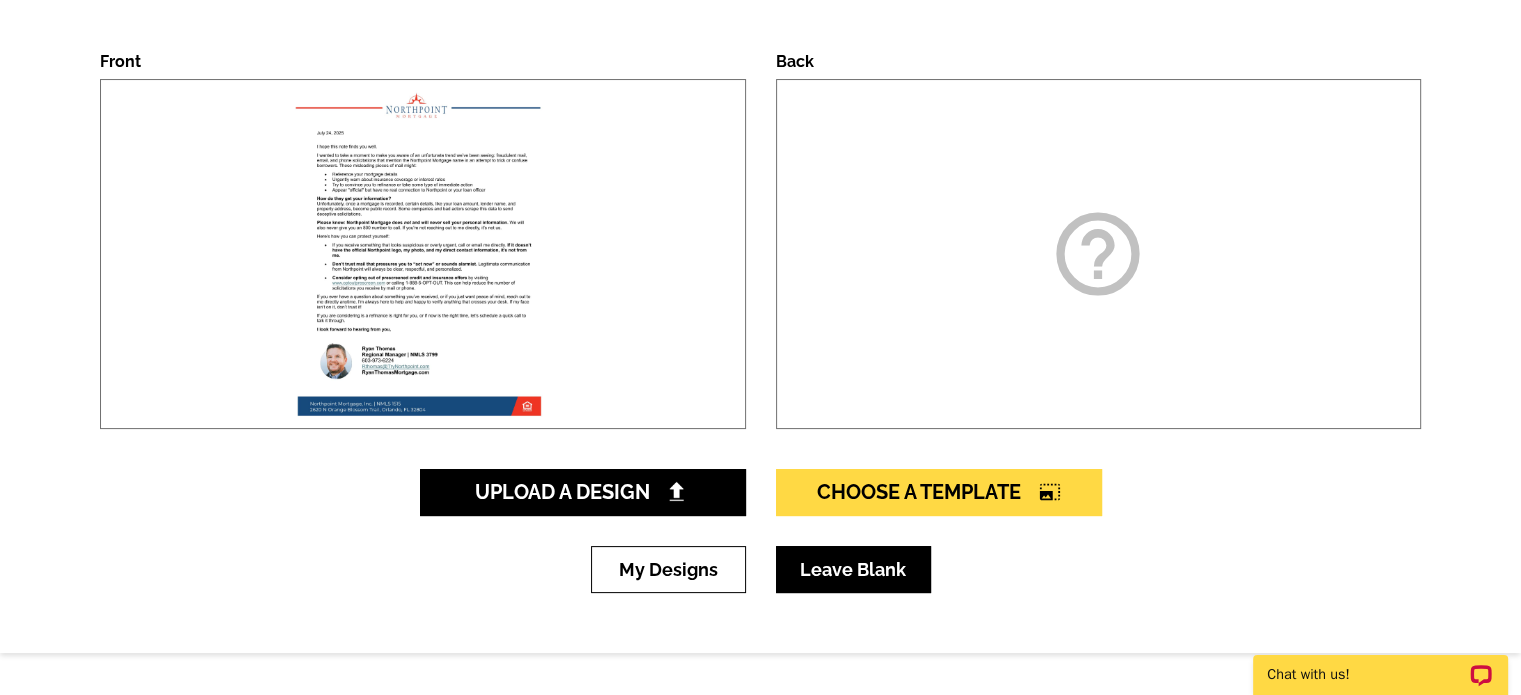 scroll, scrollTop: 0, scrollLeft: 0, axis: both 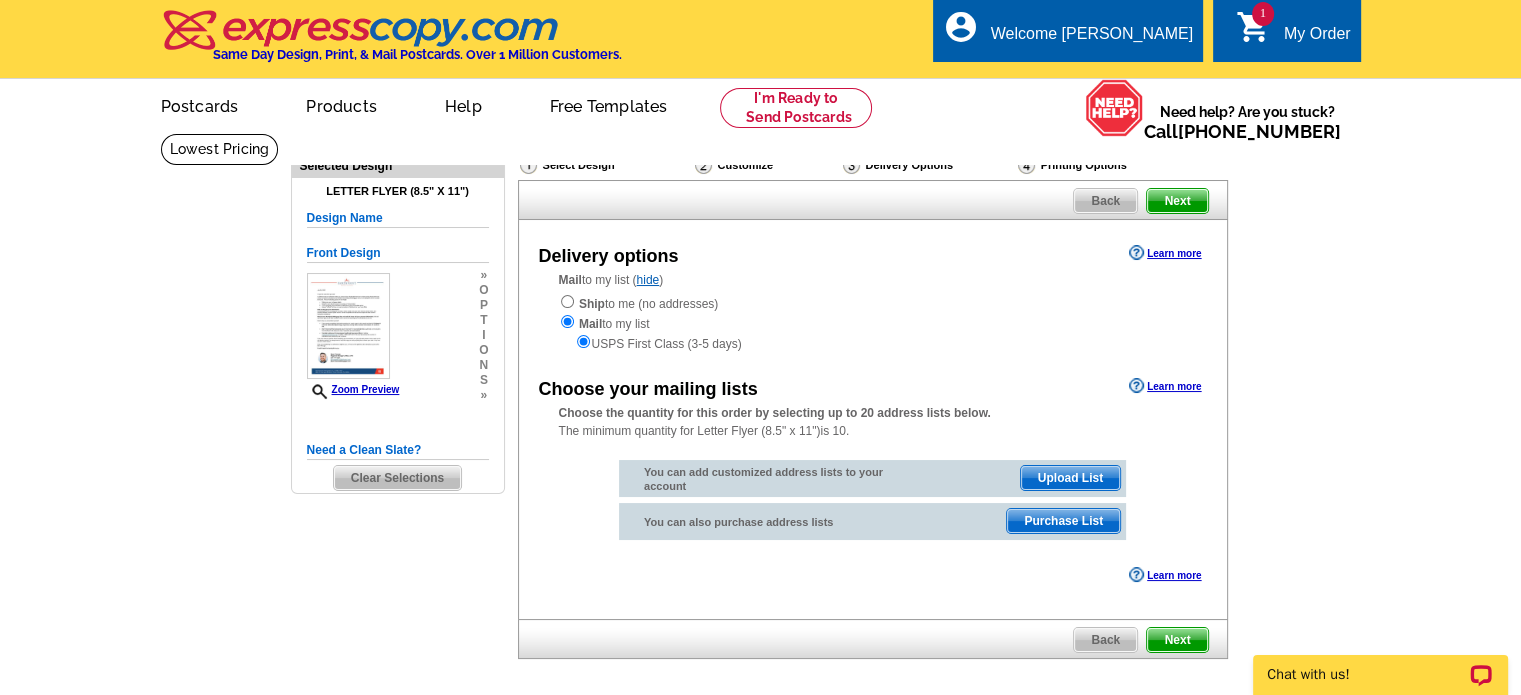 click on "Upload List" at bounding box center (1070, 478) 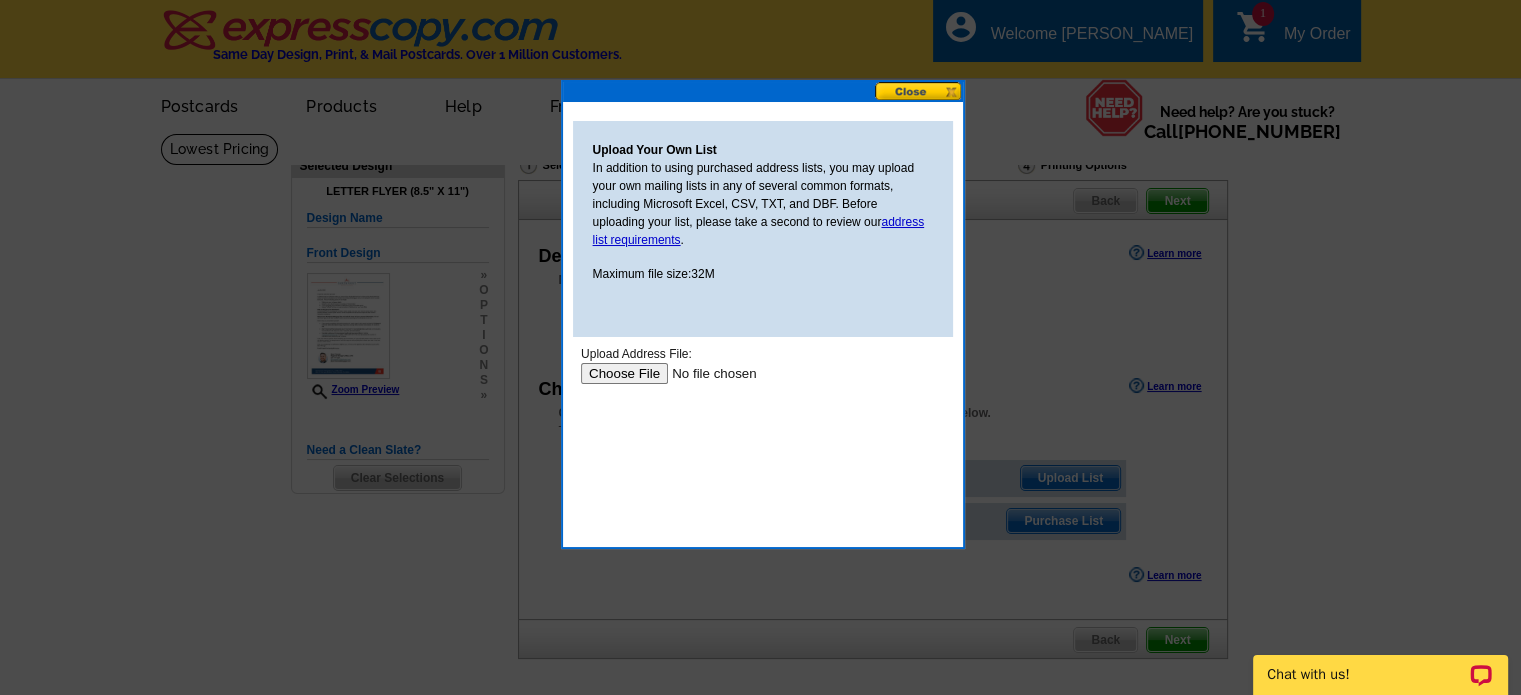 scroll, scrollTop: 0, scrollLeft: 0, axis: both 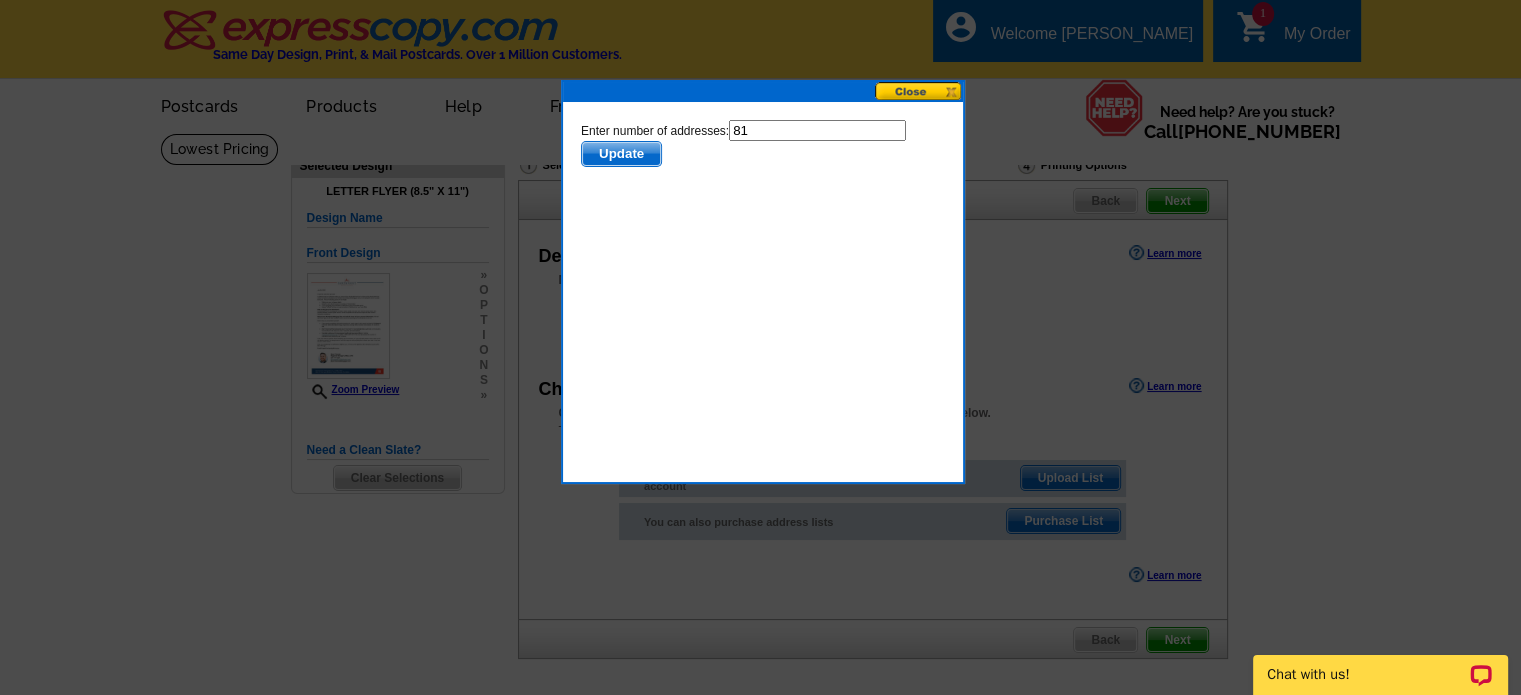click on "Update" at bounding box center [620, 154] 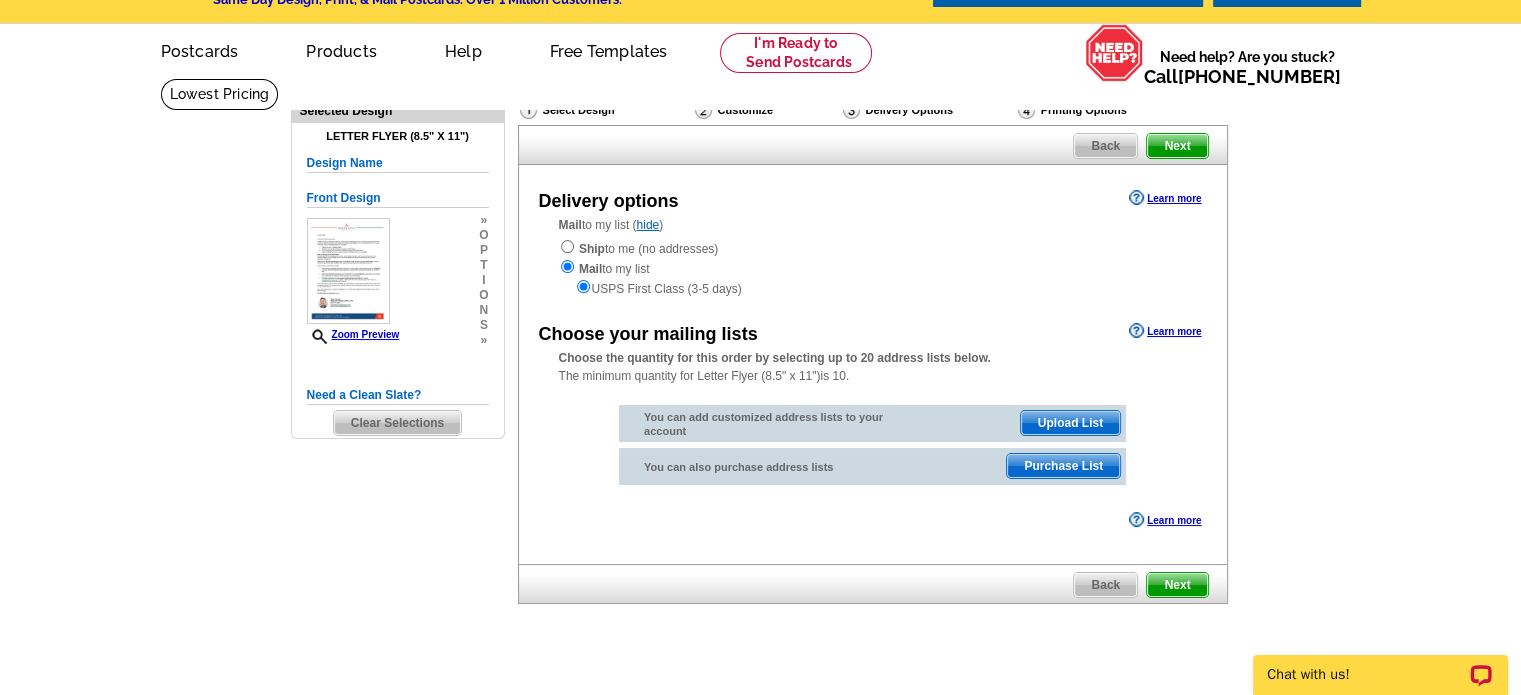 scroll, scrollTop: 100, scrollLeft: 0, axis: vertical 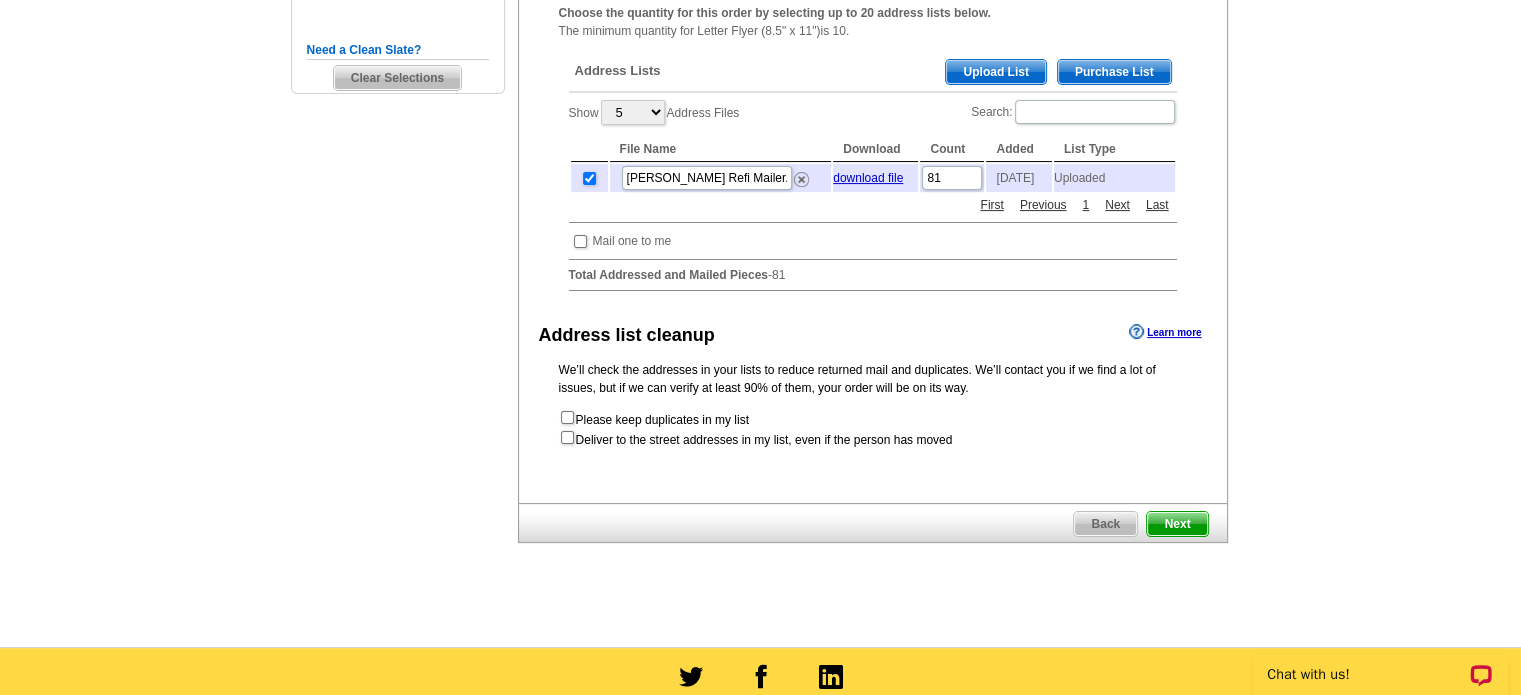 click on "Next" at bounding box center (1177, 524) 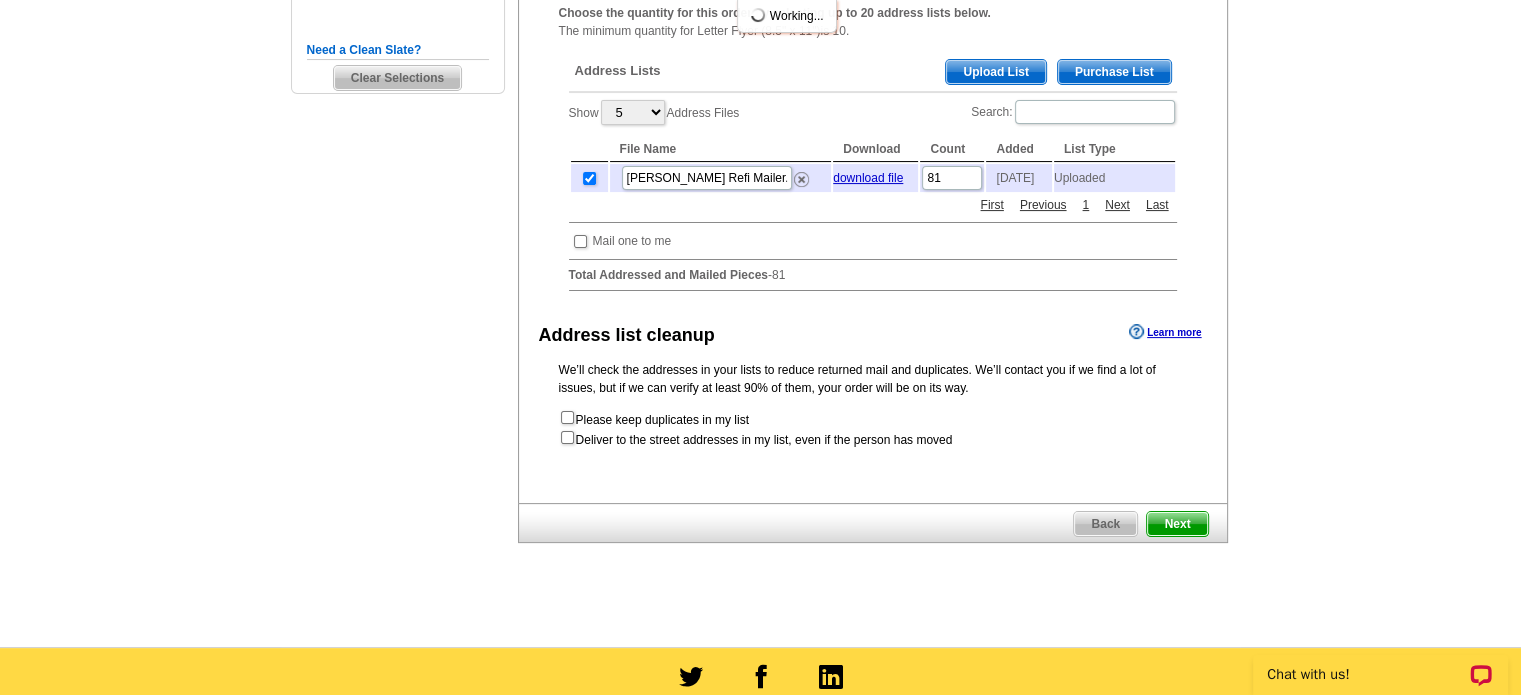 scroll, scrollTop: 0, scrollLeft: 0, axis: both 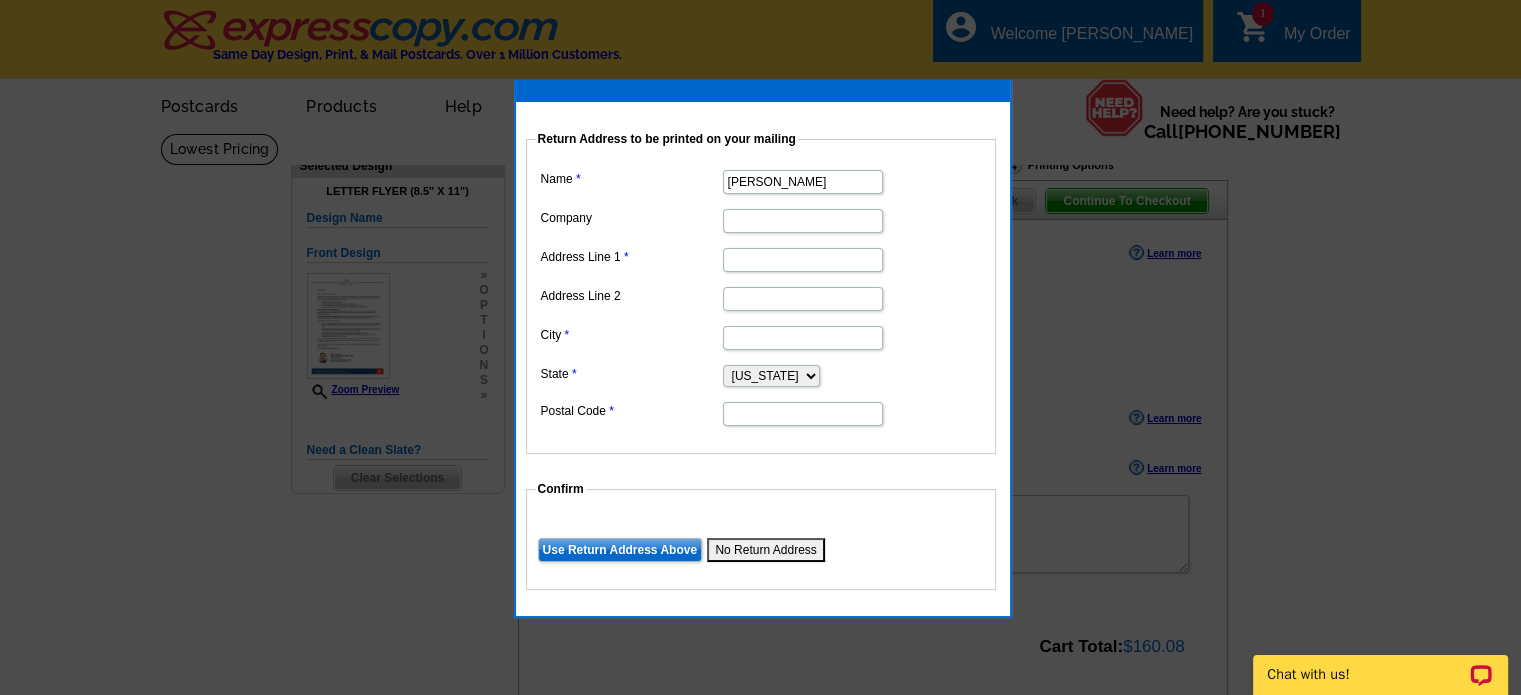 drag, startPoint x: 852, startPoint y: 180, endPoint x: 632, endPoint y: 179, distance: 220.00227 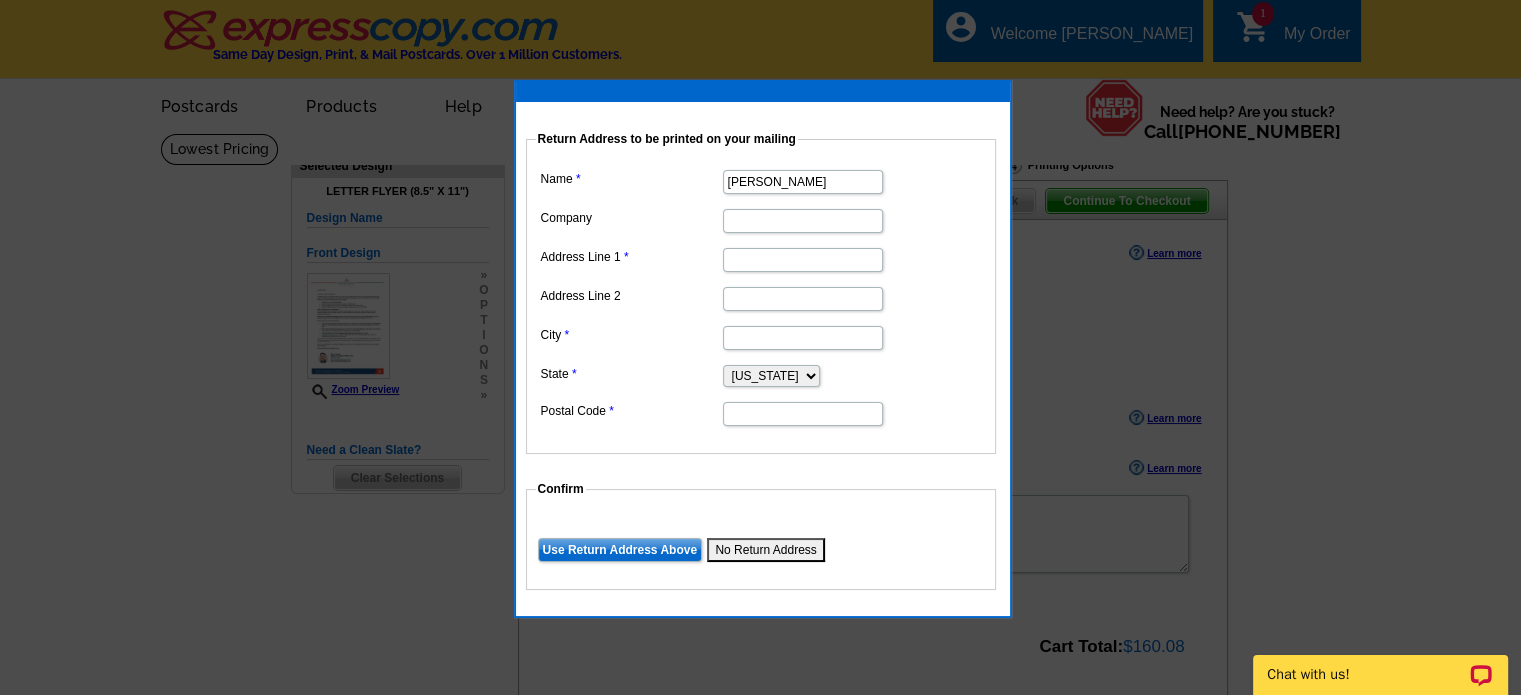 type on "[PERSON_NAME]" 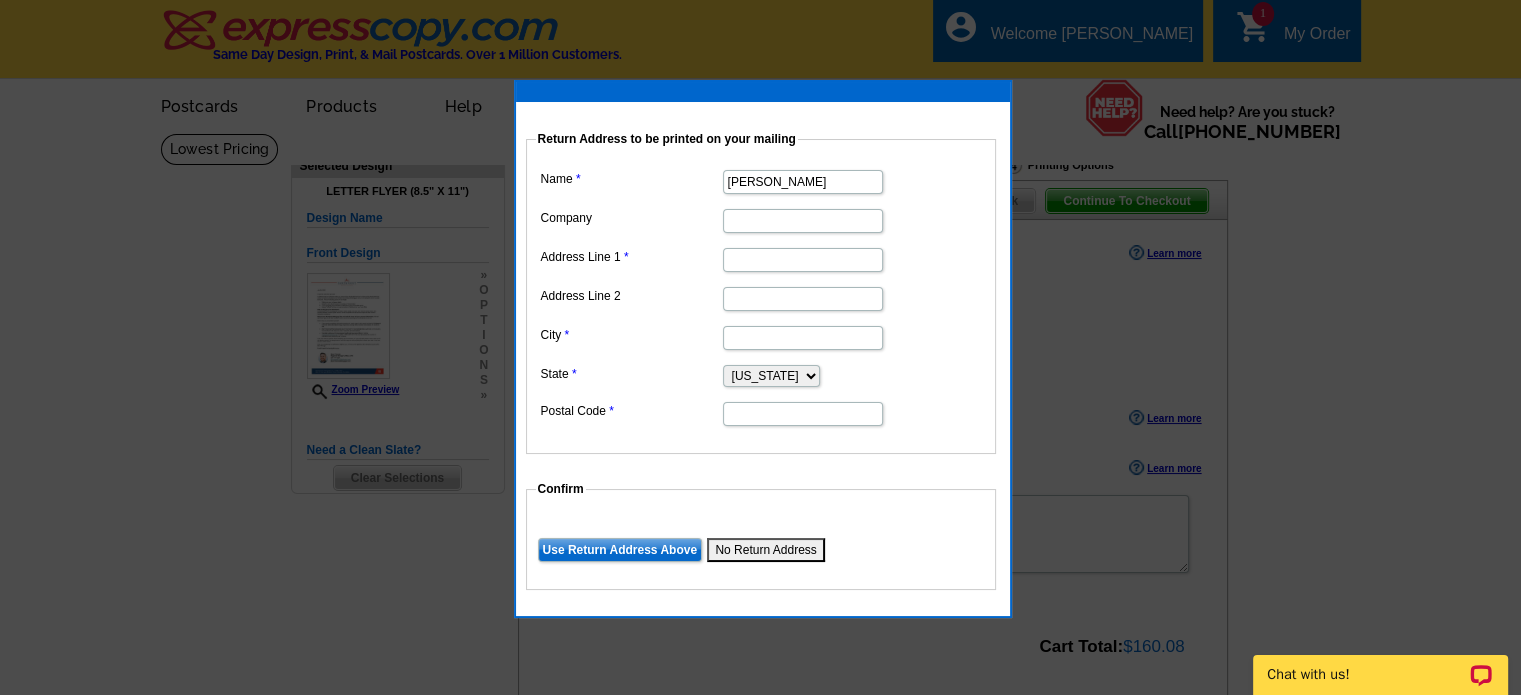 scroll, scrollTop: 0, scrollLeft: 0, axis: both 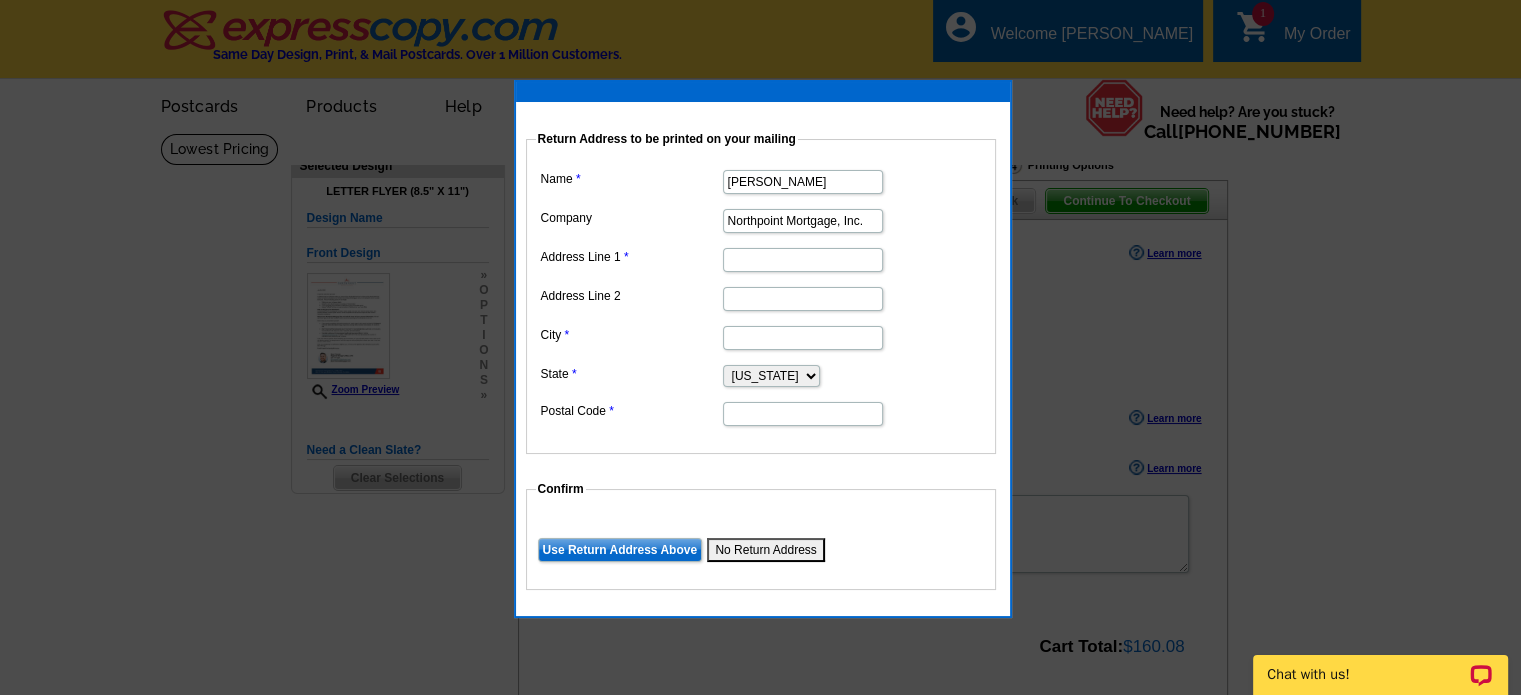 type on "Northpoint Mortgage, Inc." 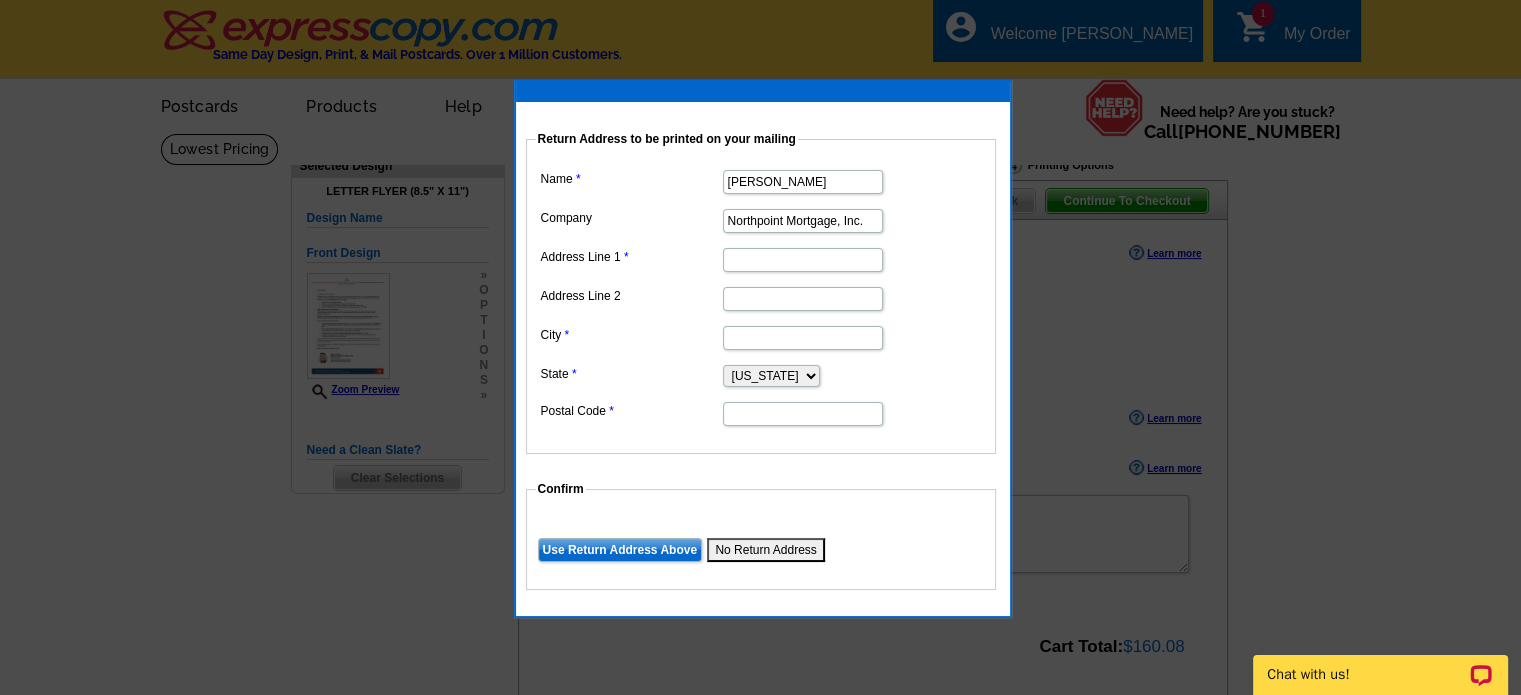 click on "Address Line 1" at bounding box center [803, 260] 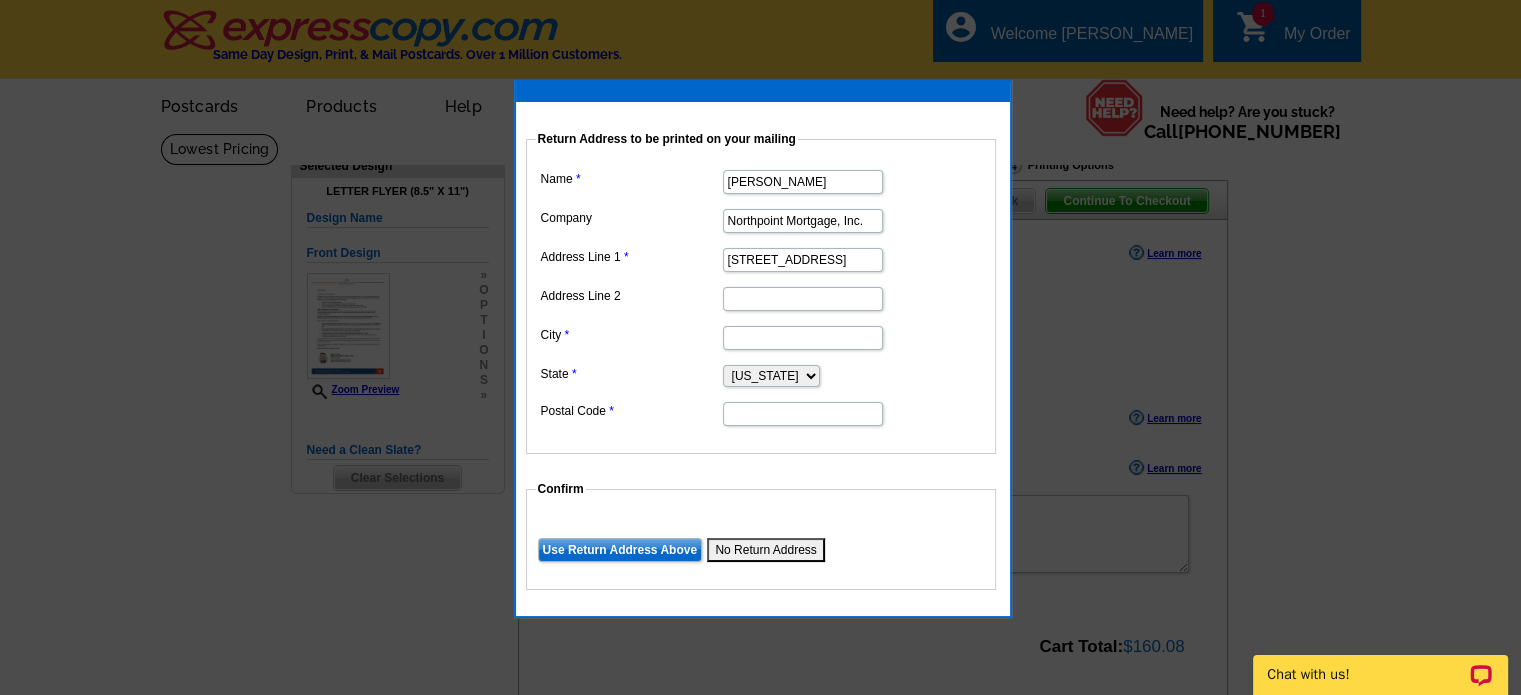 scroll, scrollTop: 0, scrollLeft: 4, axis: horizontal 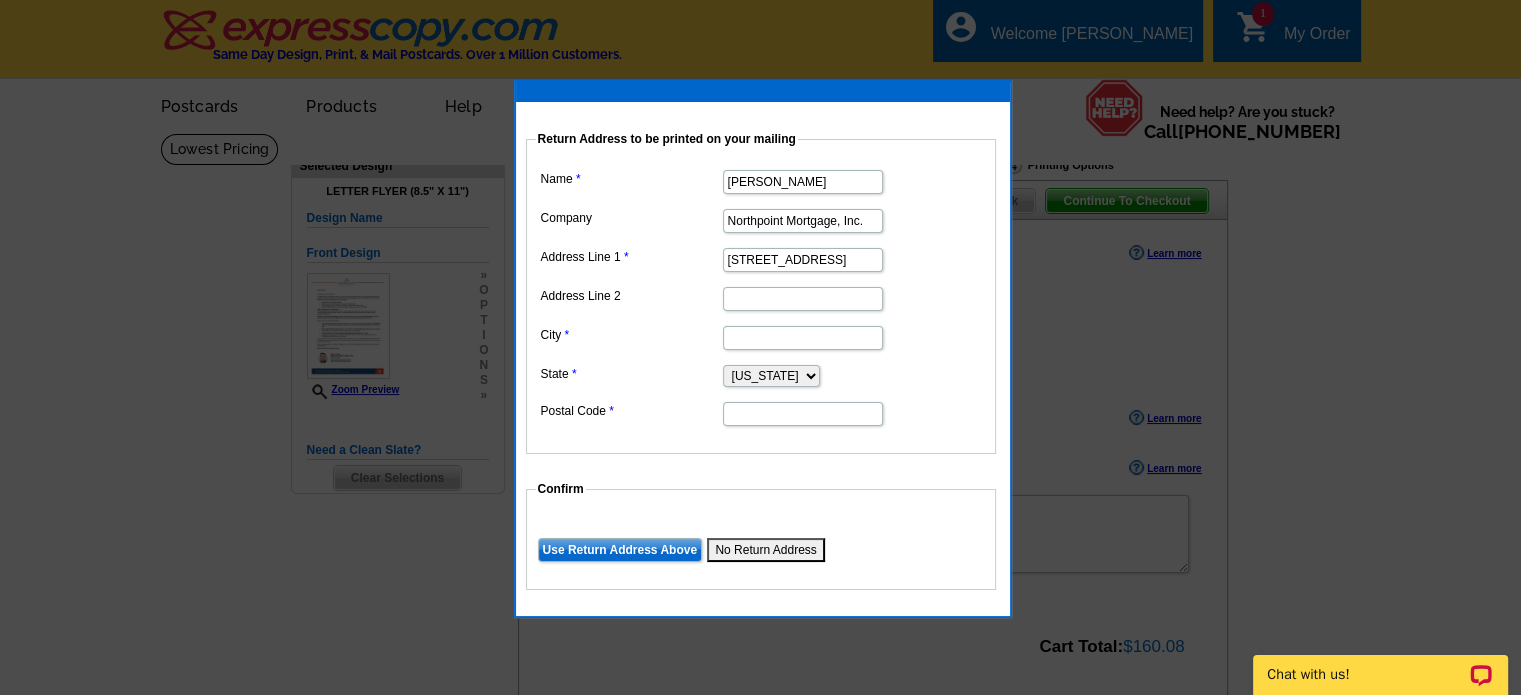 type on "2620 N Orange Blossom Trail" 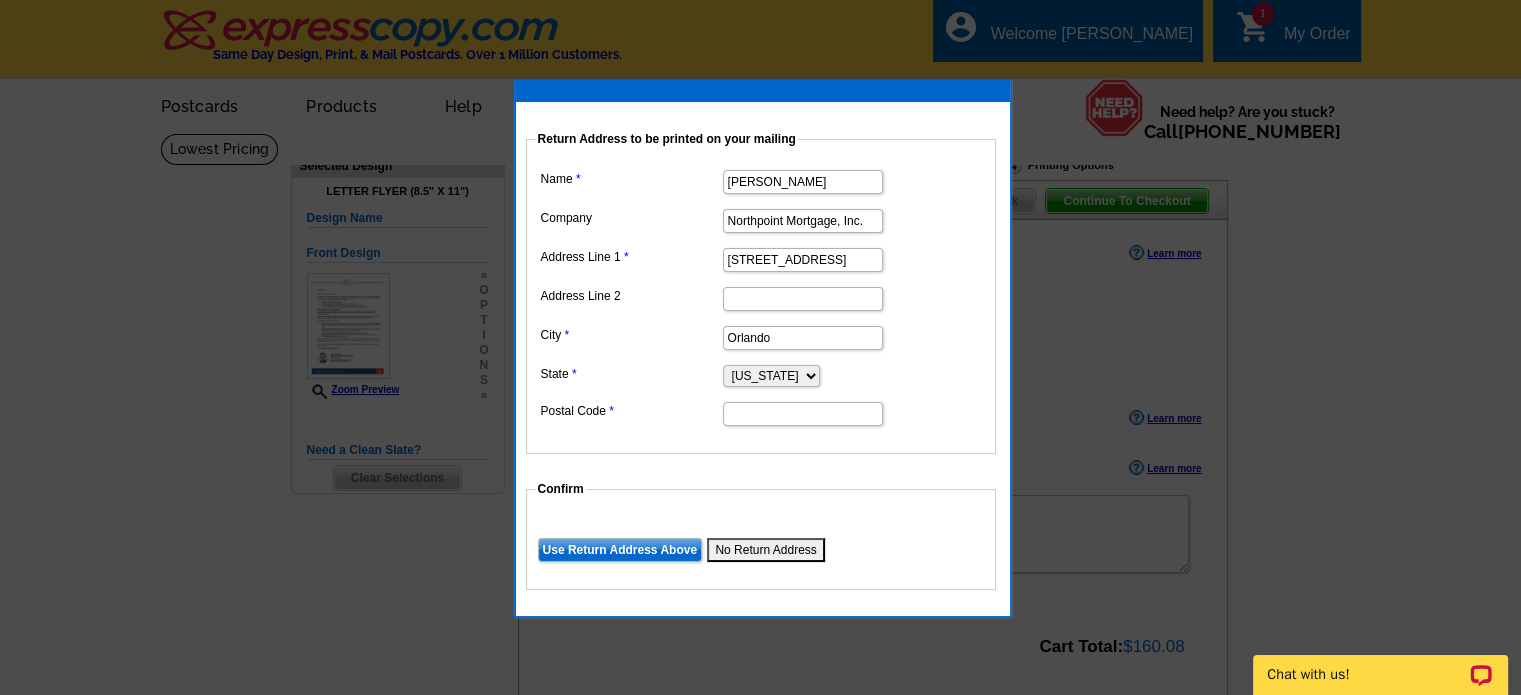 type on "Orlando" 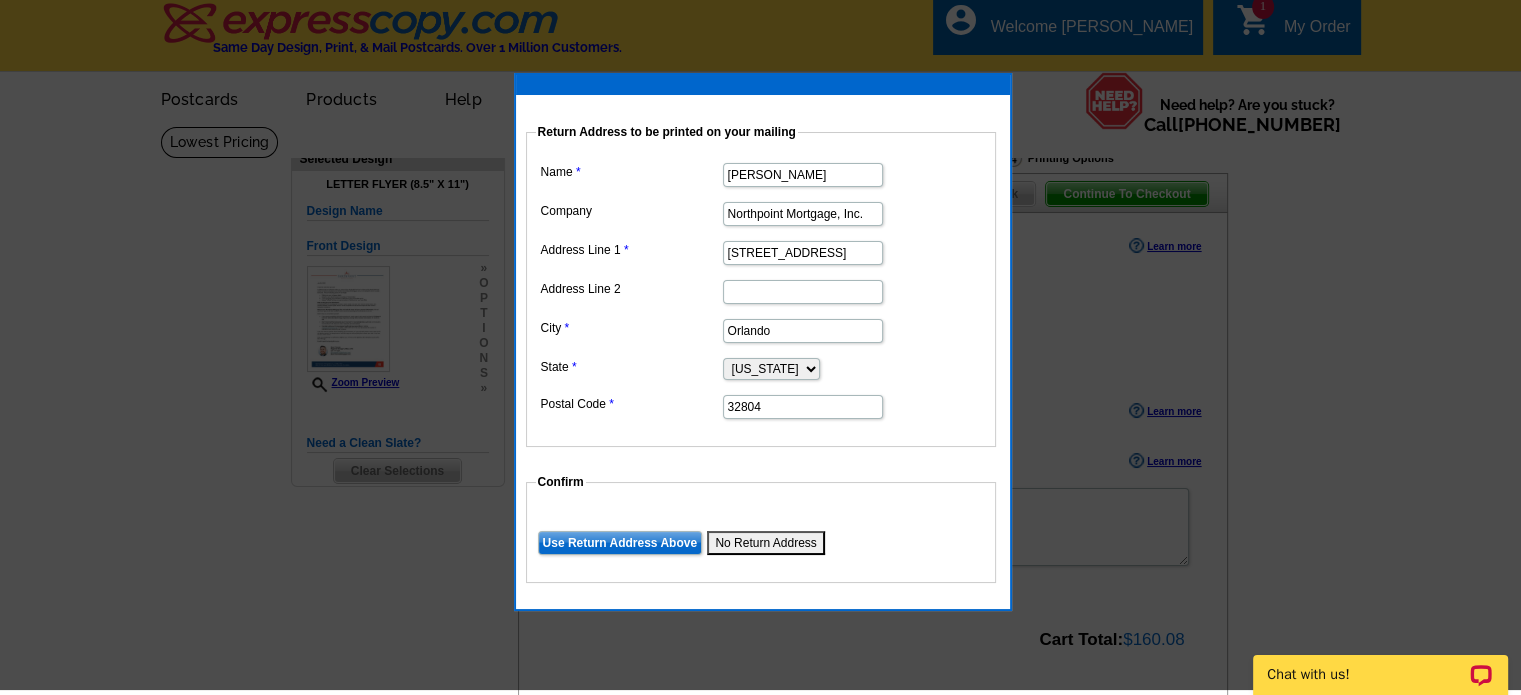 scroll, scrollTop: 0, scrollLeft: 0, axis: both 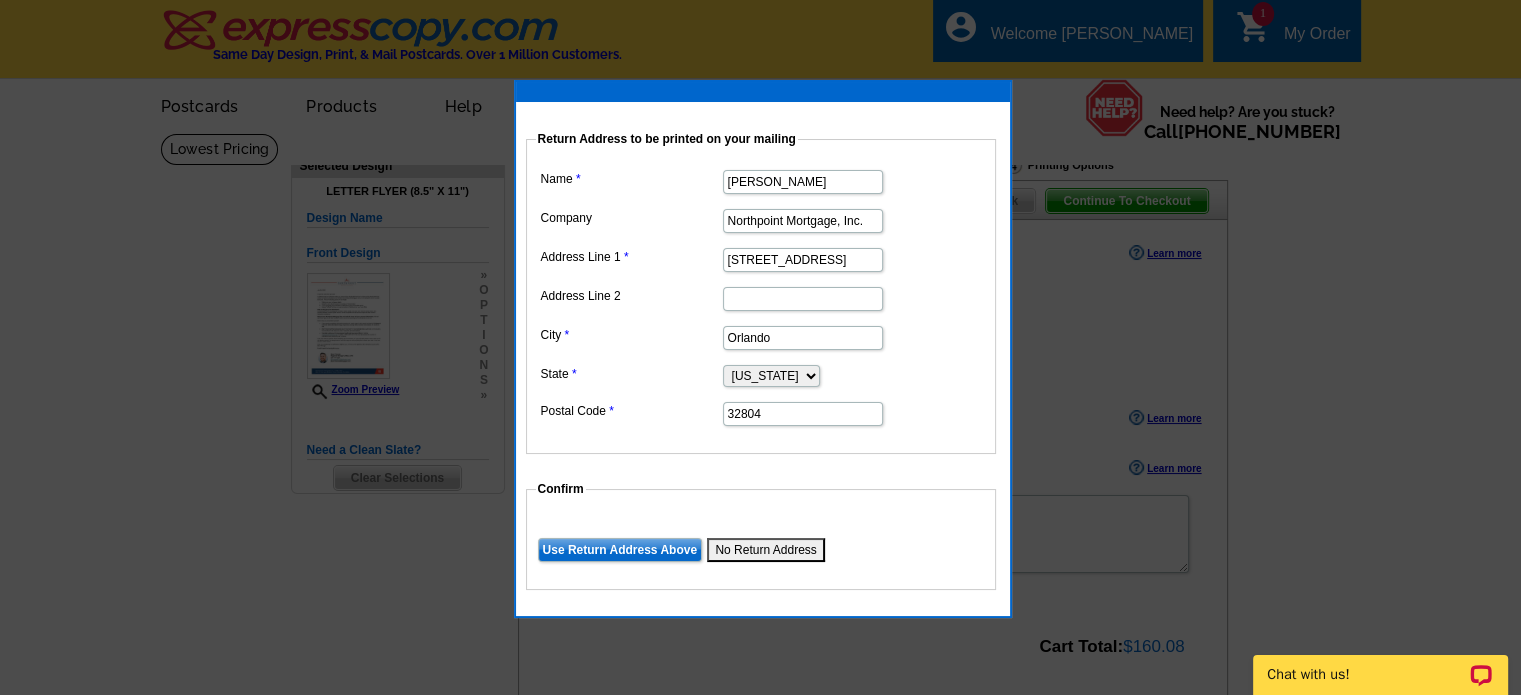 type on "32804" 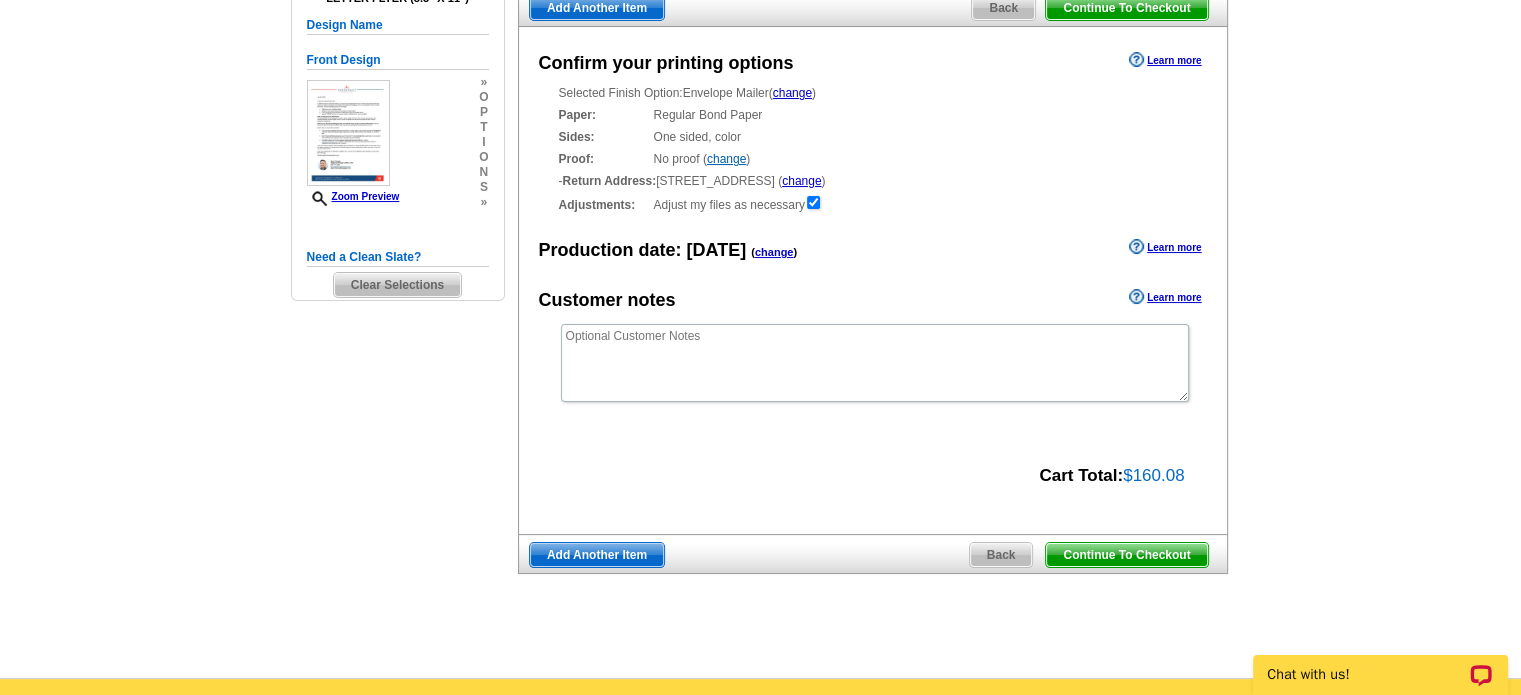 scroll, scrollTop: 200, scrollLeft: 0, axis: vertical 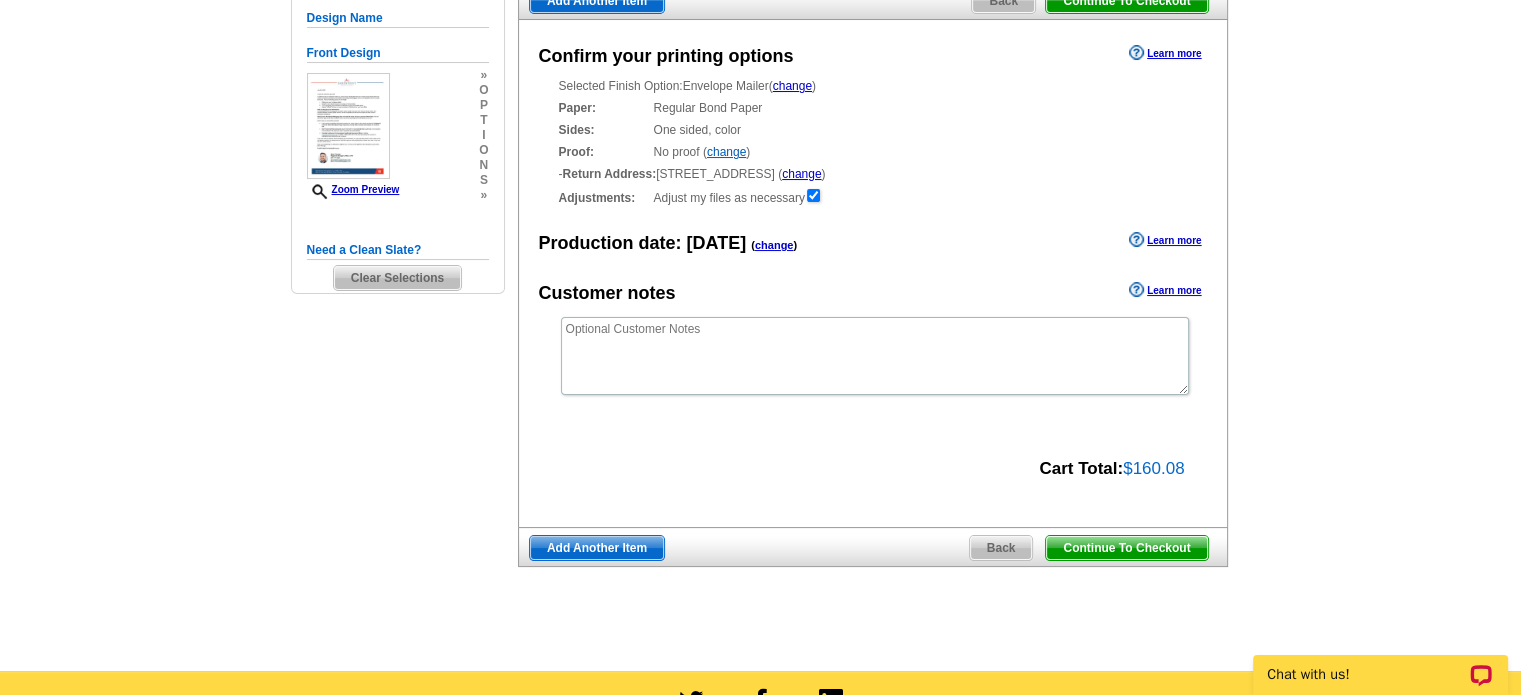 click on "Continue To Checkout" at bounding box center (1126, 548) 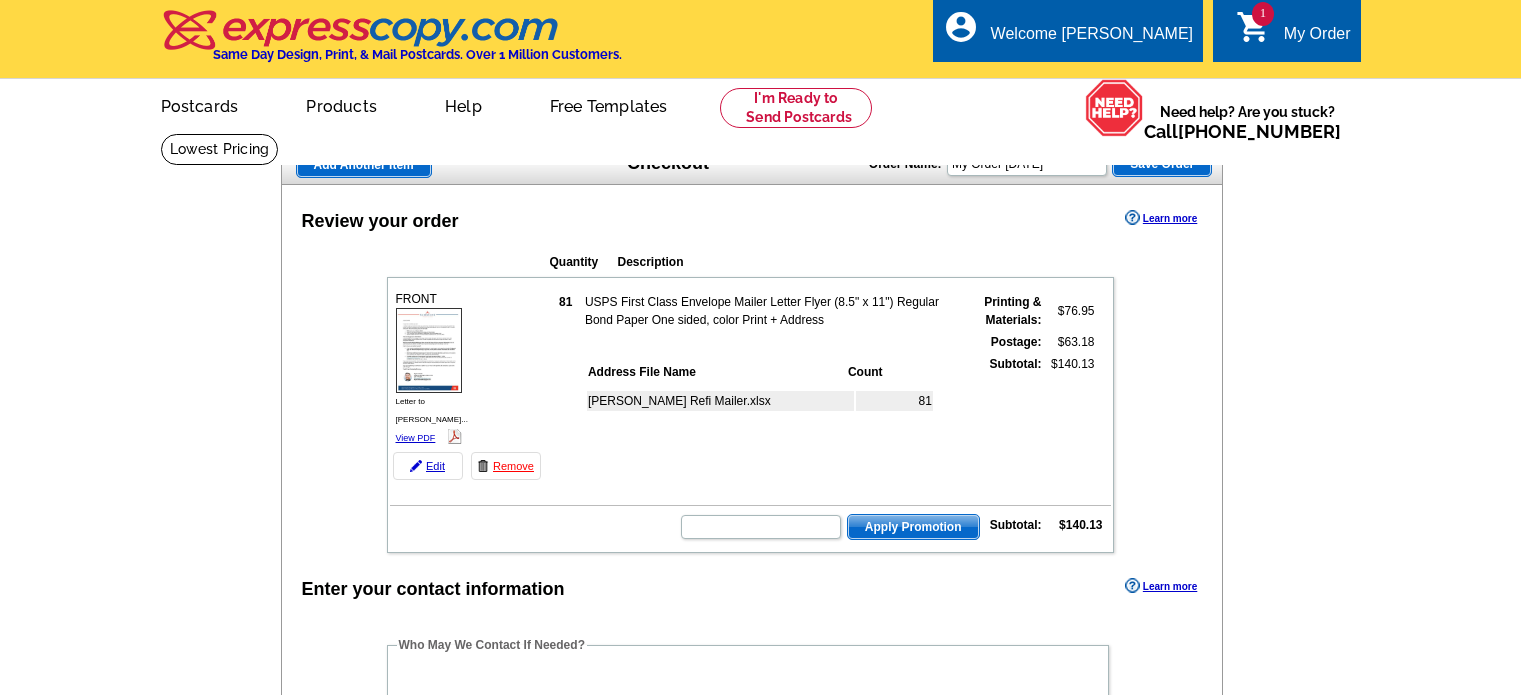 scroll, scrollTop: 0, scrollLeft: 0, axis: both 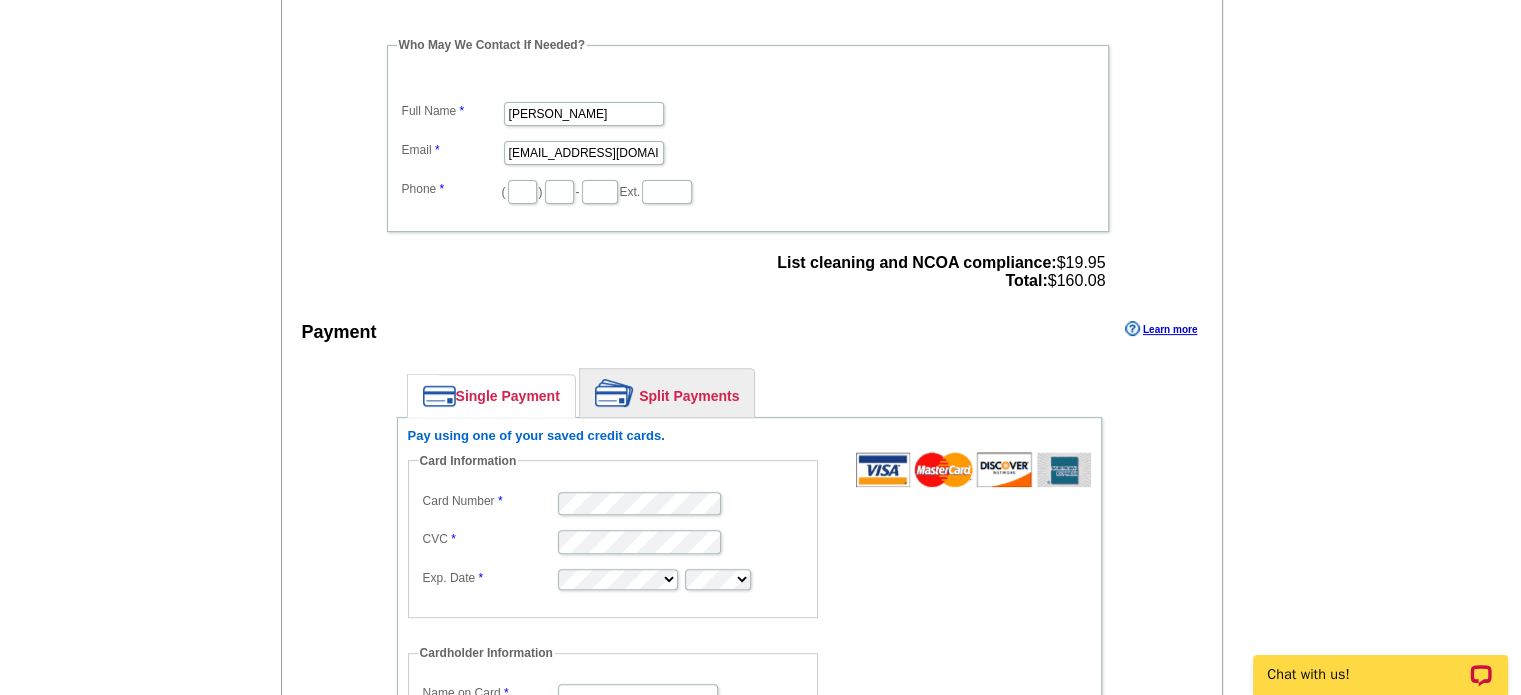 click on "Split Payments" at bounding box center [667, 393] 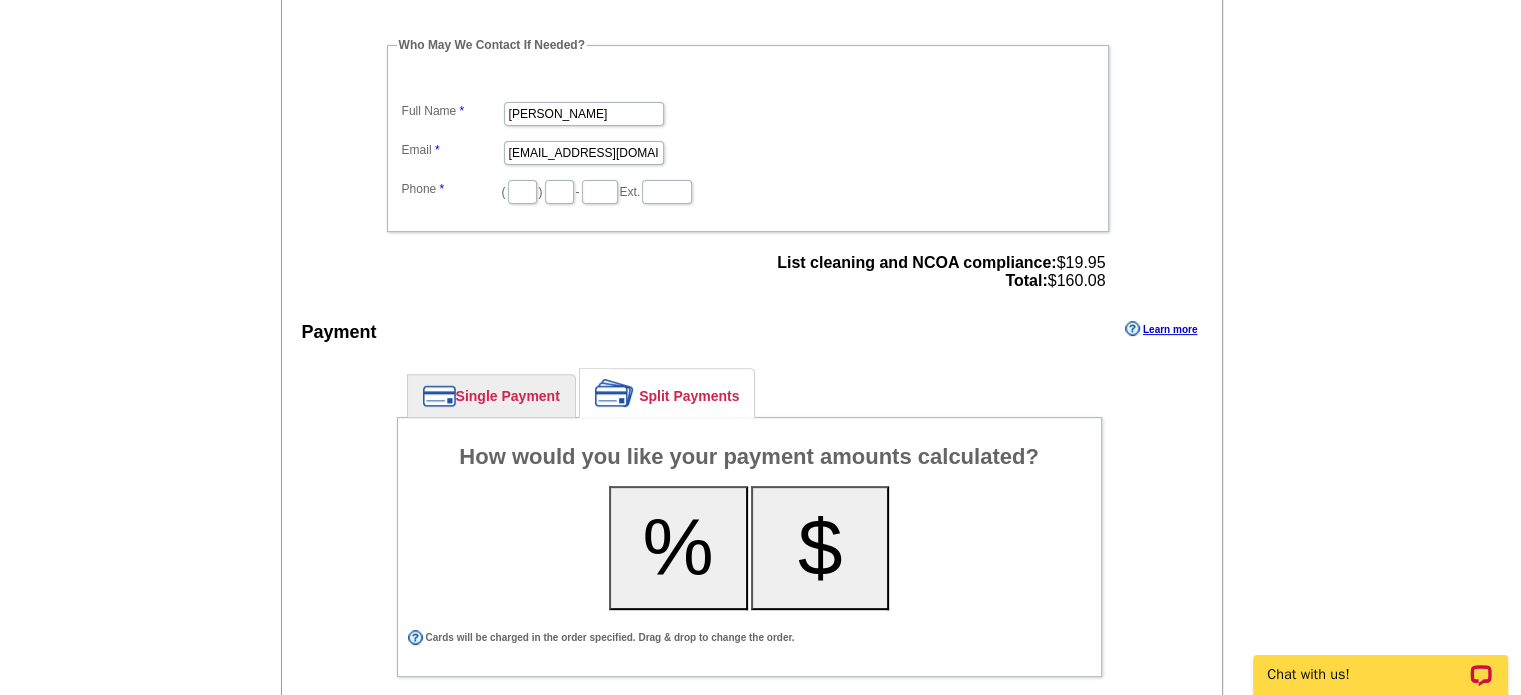 click on "%" at bounding box center [678, 548] 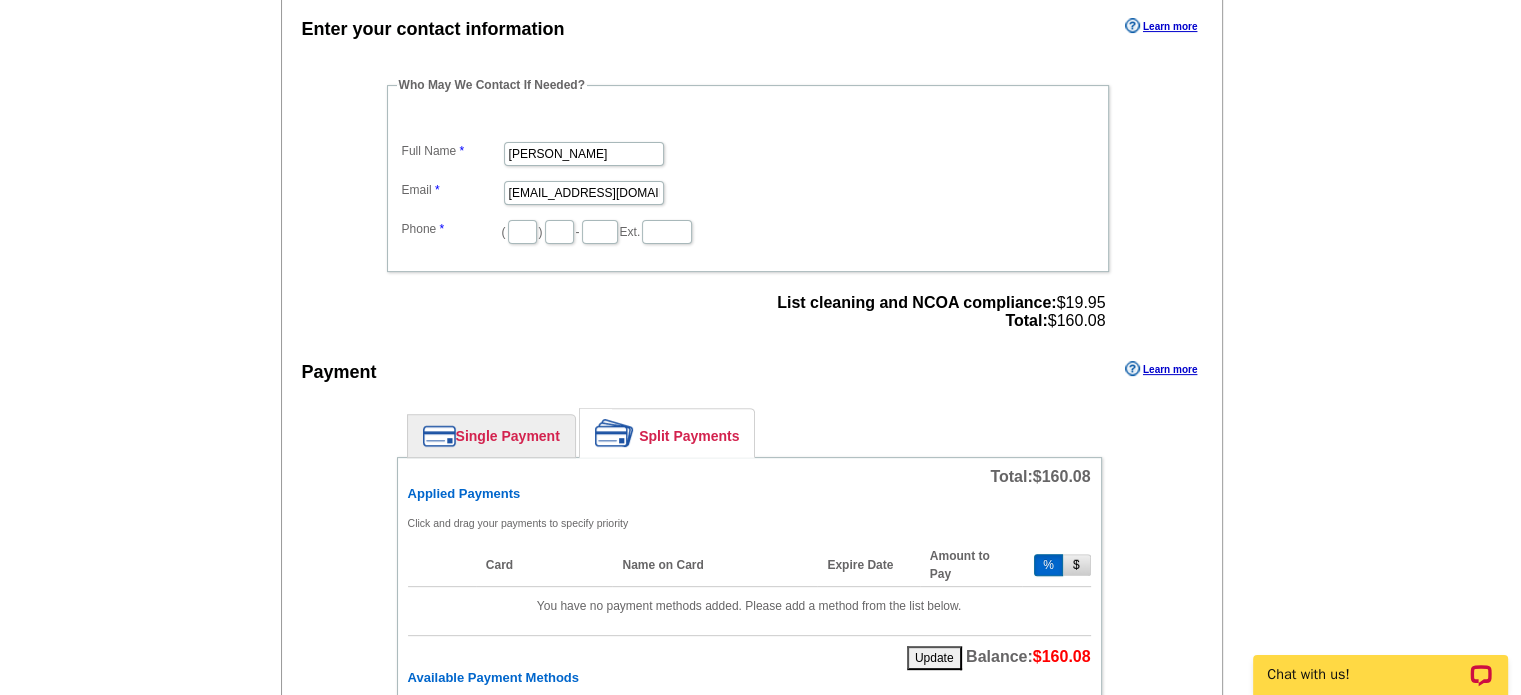 scroll, scrollTop: 600, scrollLeft: 0, axis: vertical 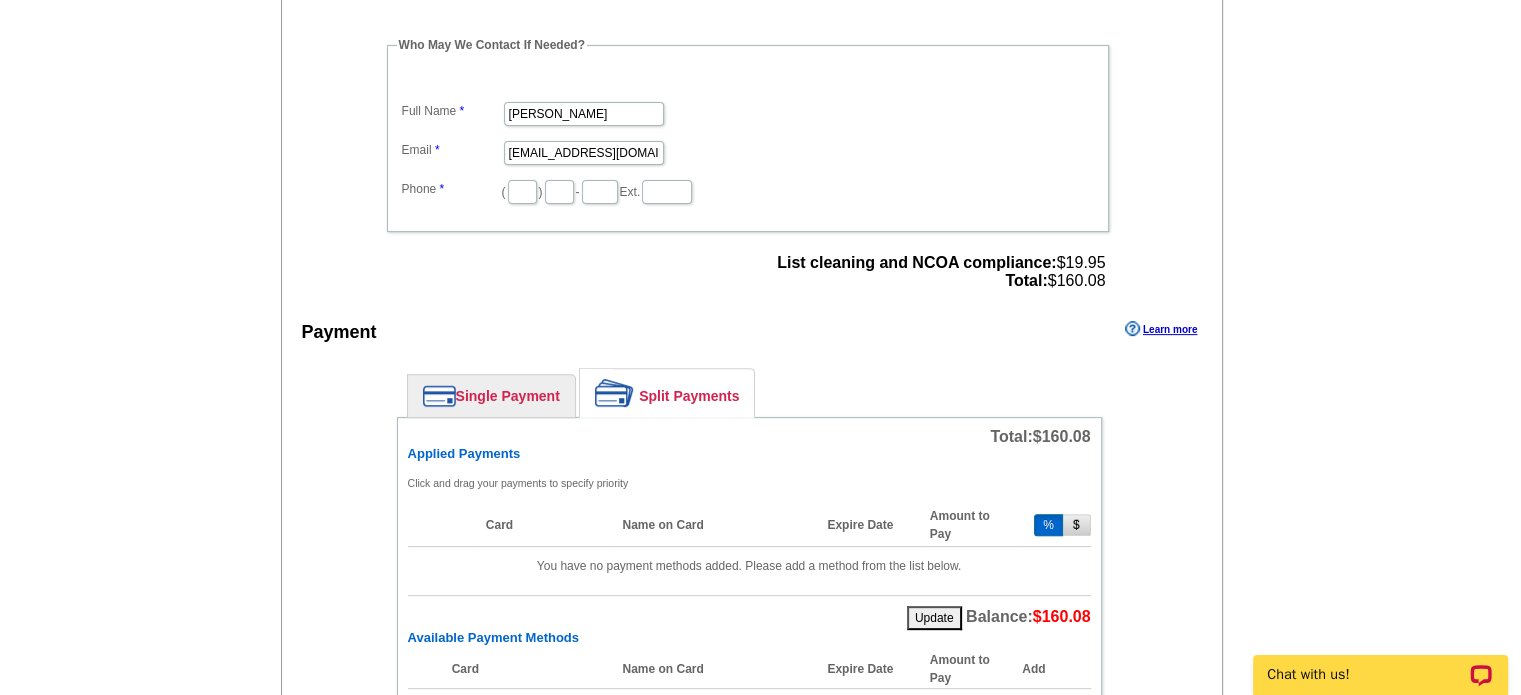 click on "Single Payment" at bounding box center [491, 396] 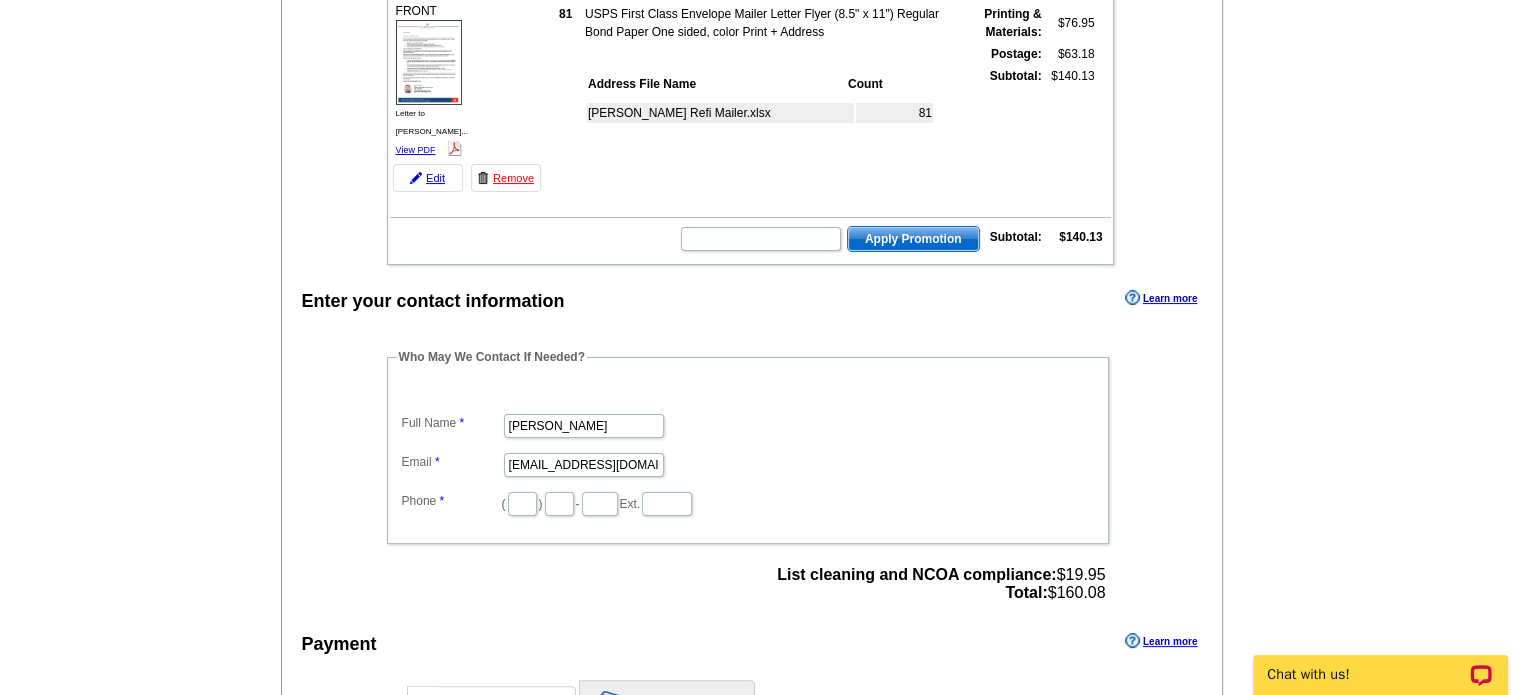 scroll, scrollTop: 600, scrollLeft: 0, axis: vertical 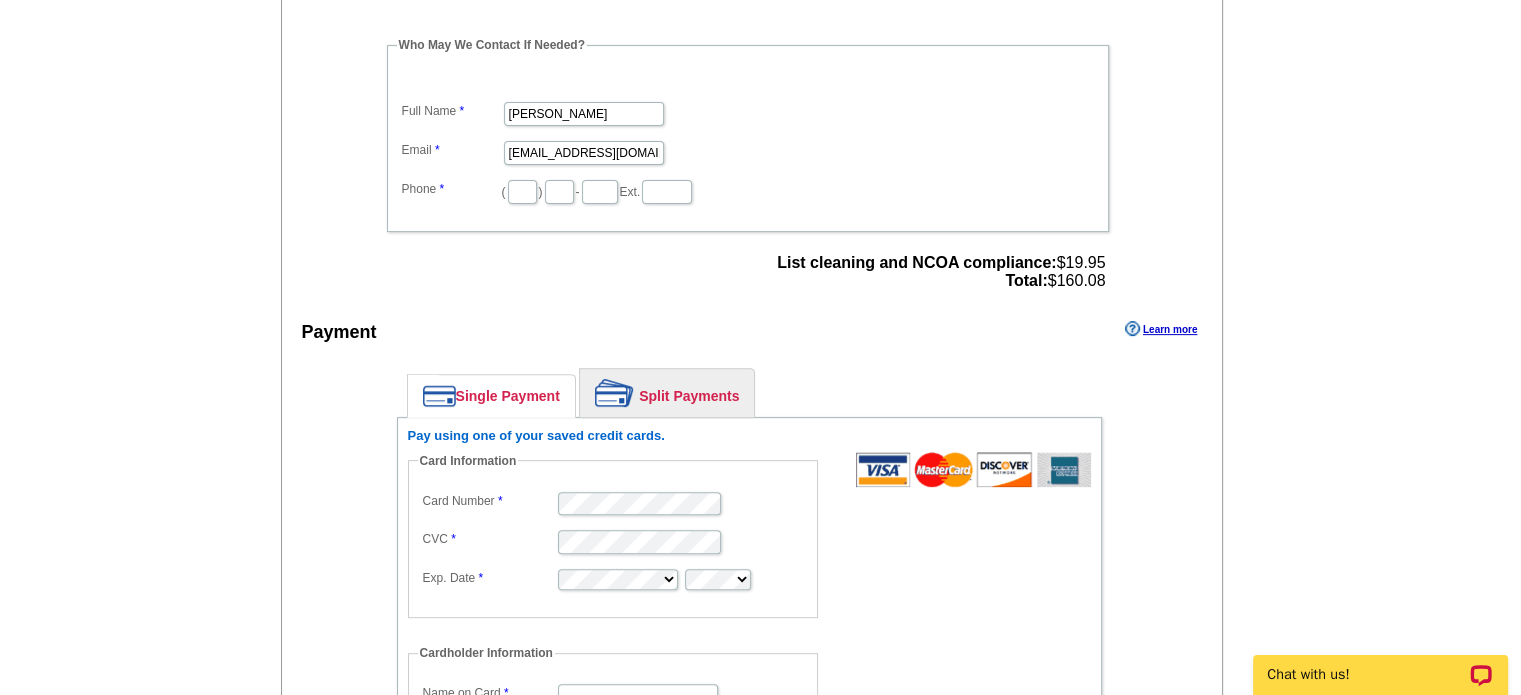 click on "Learn more" at bounding box center [1161, 329] 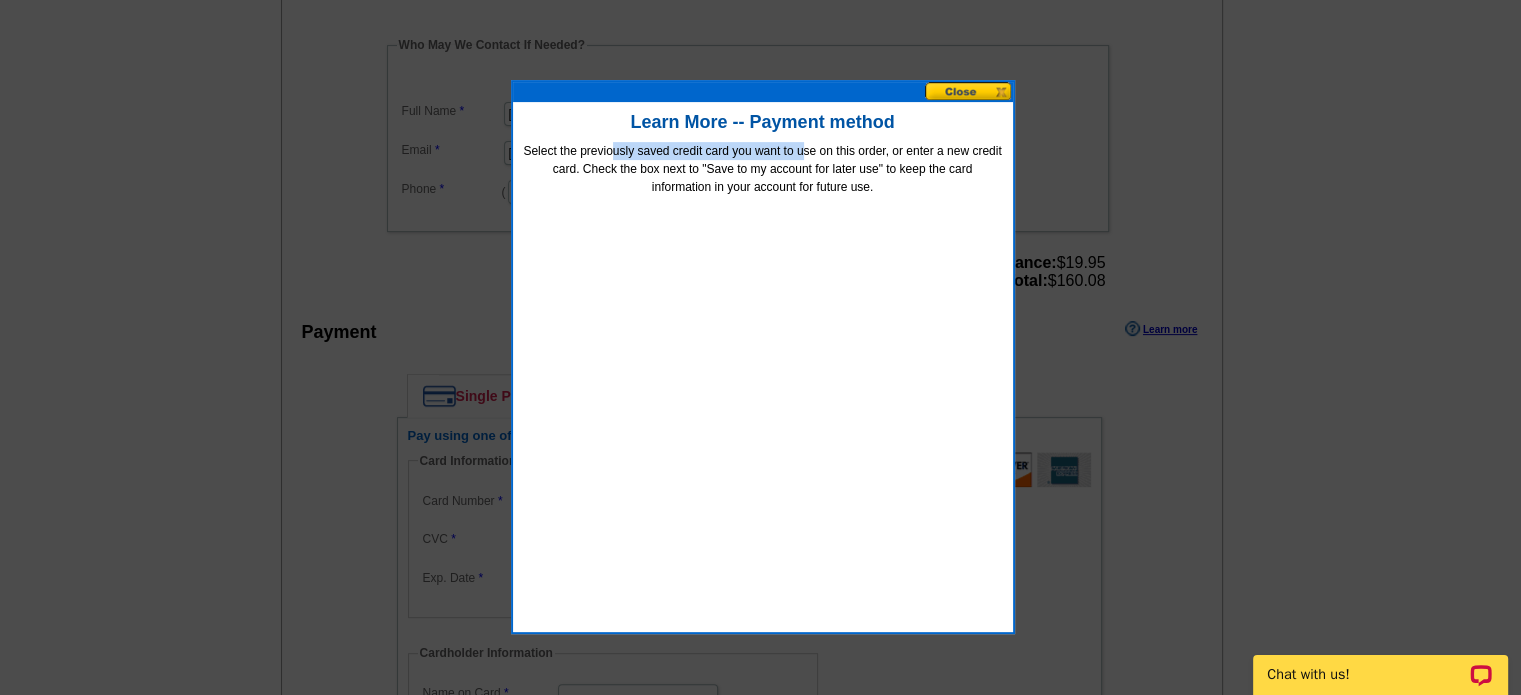 drag, startPoint x: 612, startPoint y: 148, endPoint x: 800, endPoint y: 152, distance: 188.04254 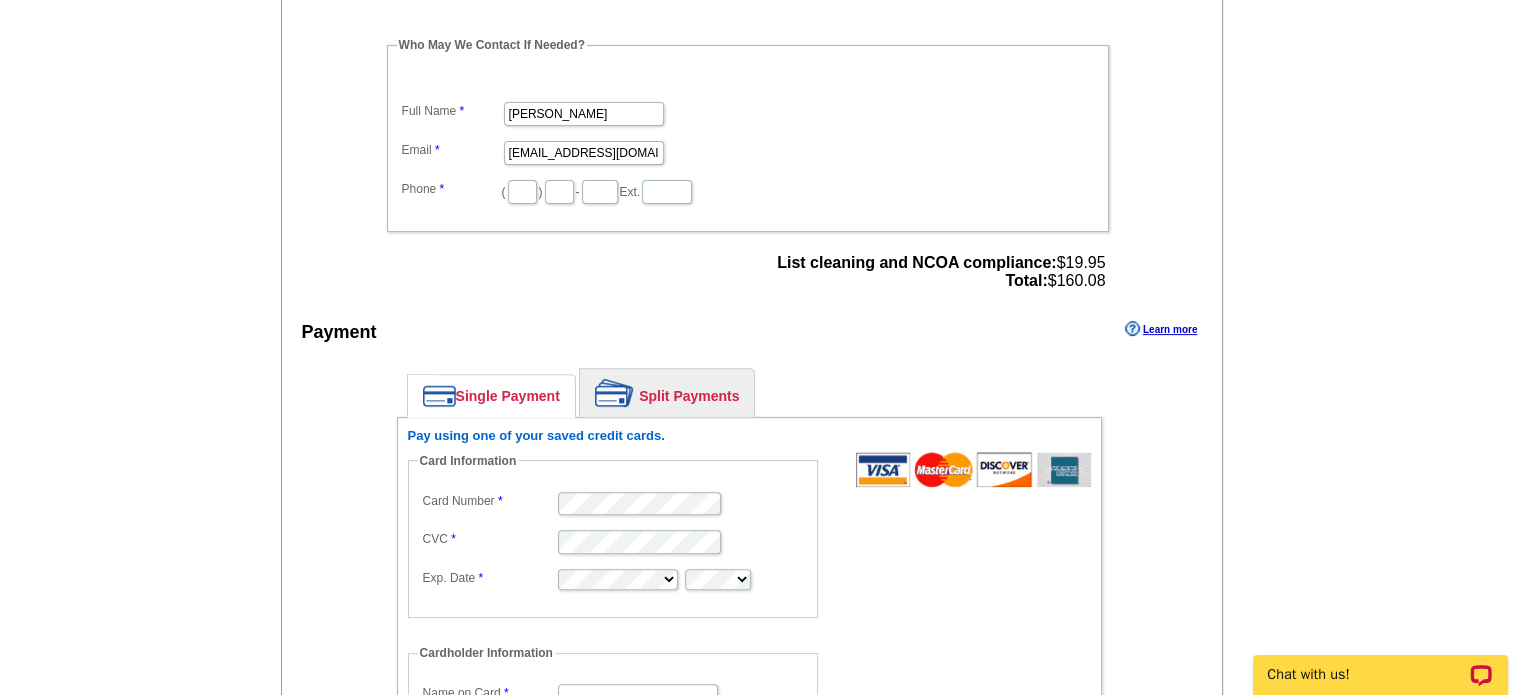 click on "Enter your contact information
Learn more
Who May We Contact If Needed?
Full Name
Emily Lucchesi
Email
marketing@trynorthpoint.com
Phone
( )   -   Ext.
List cleaning and NCOA compliance:
$19.95
Total:  $160.08
Payment
Learn more
Single Payment
Split Payments
Pay using one of your saved credit cards." at bounding box center [752, 561] 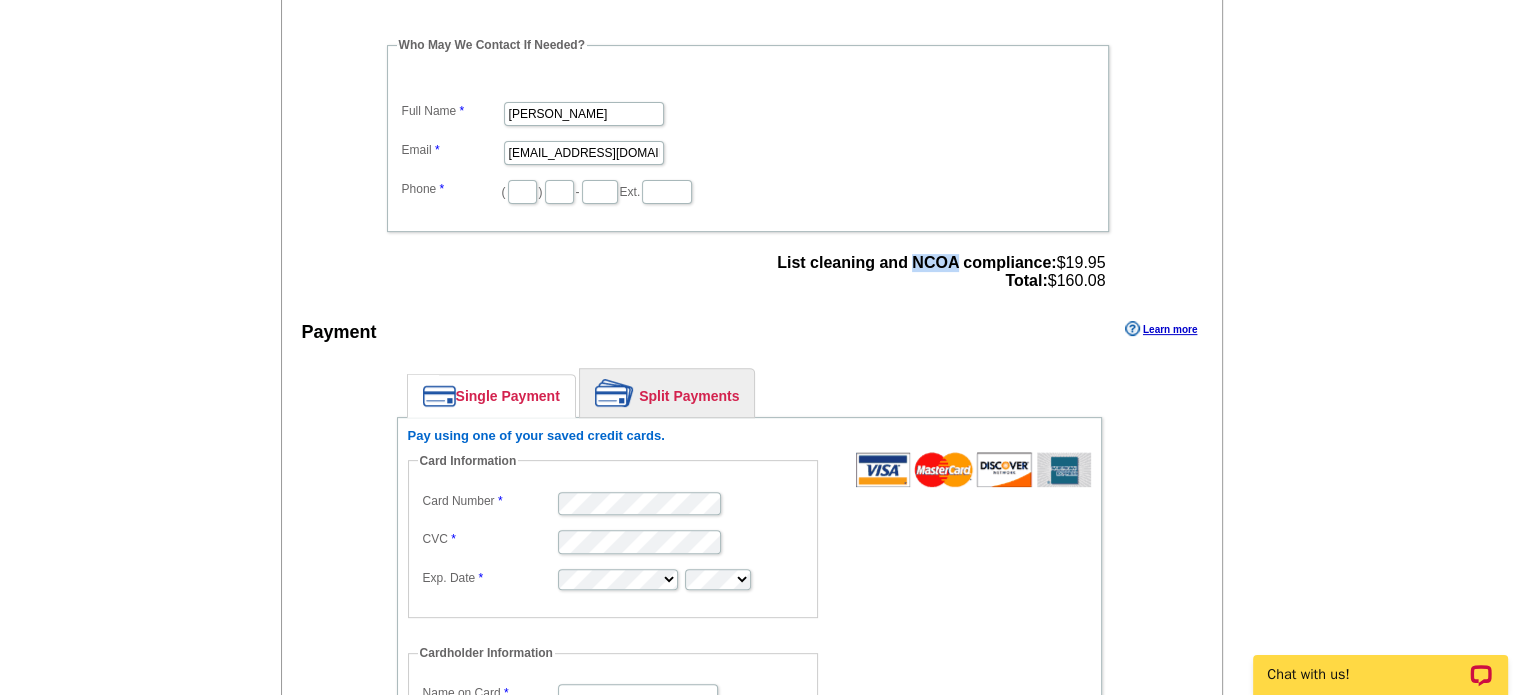 drag, startPoint x: 908, startPoint y: 237, endPoint x: 953, endPoint y: 245, distance: 45.705578 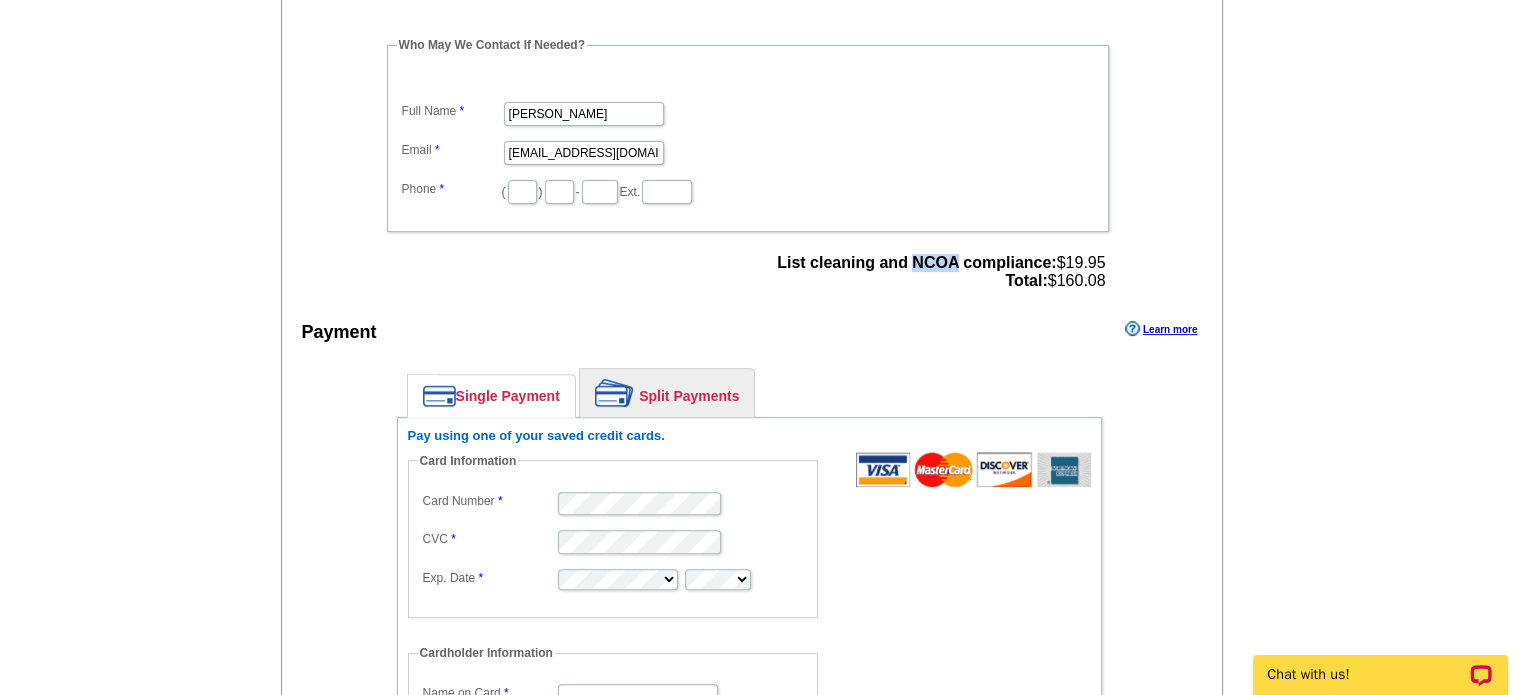 copy on "NCOA" 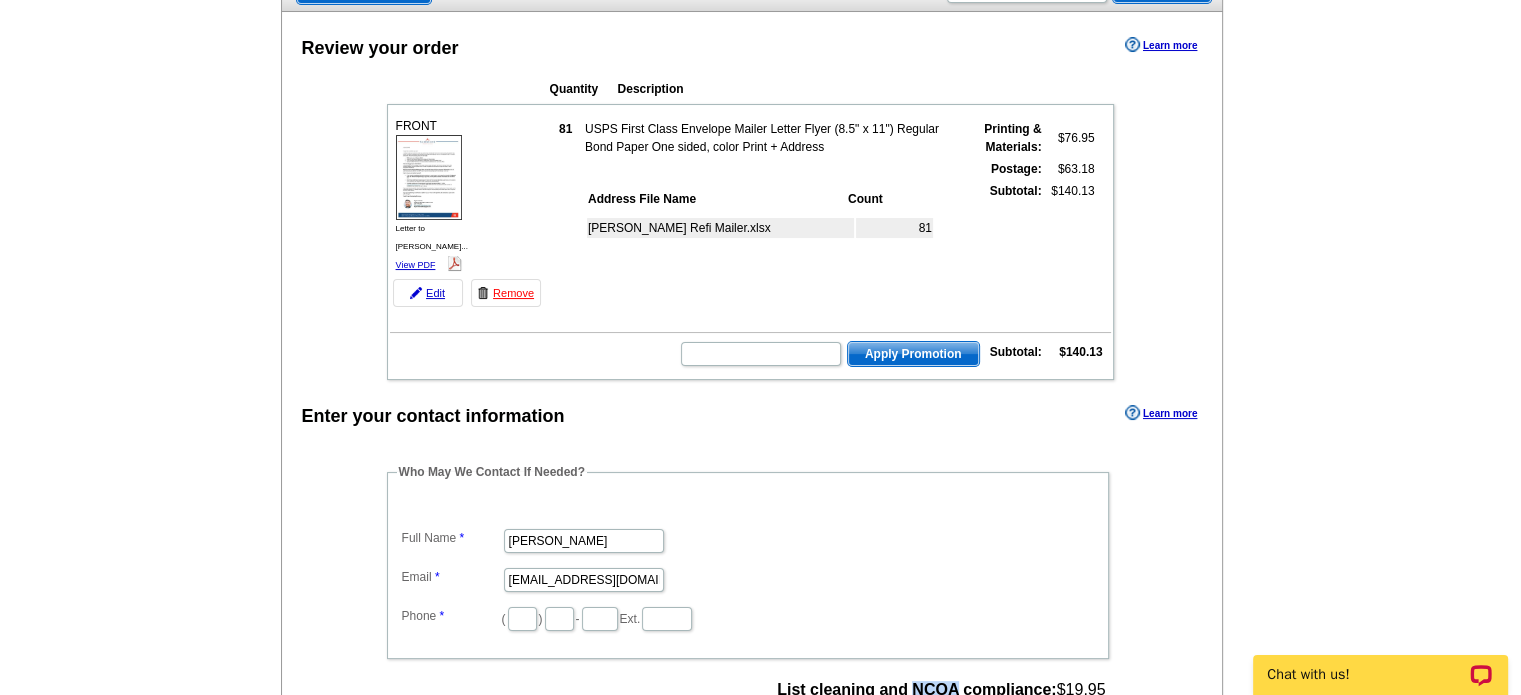 scroll, scrollTop: 100, scrollLeft: 0, axis: vertical 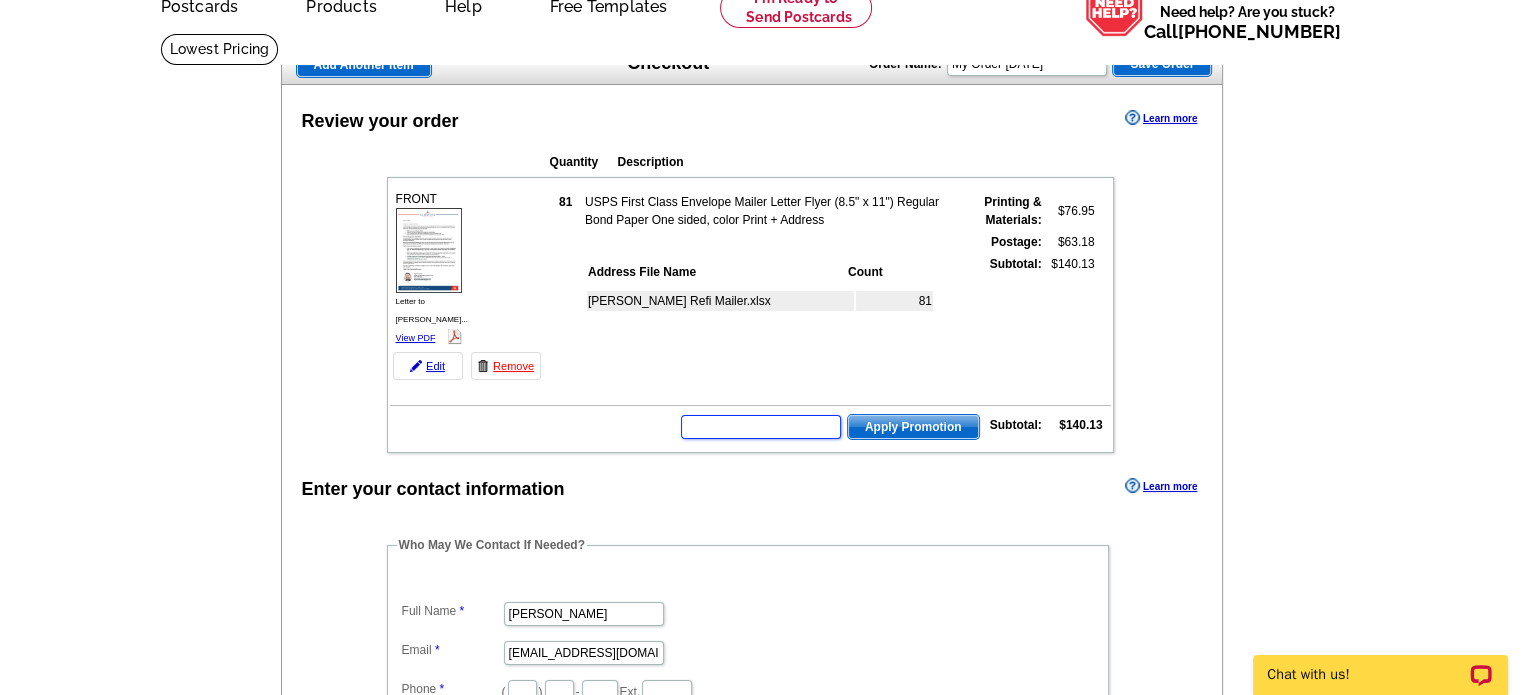 click at bounding box center [761, 427] 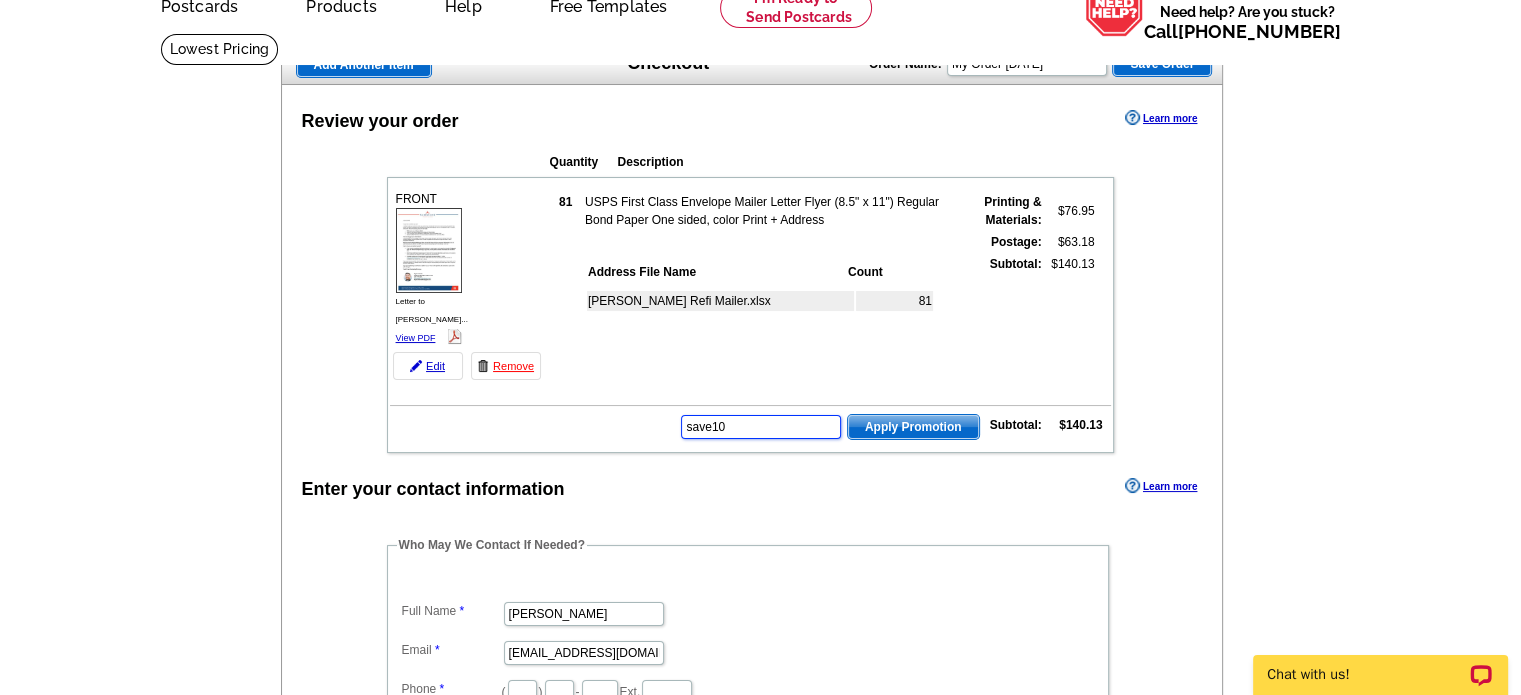 type on "save10" 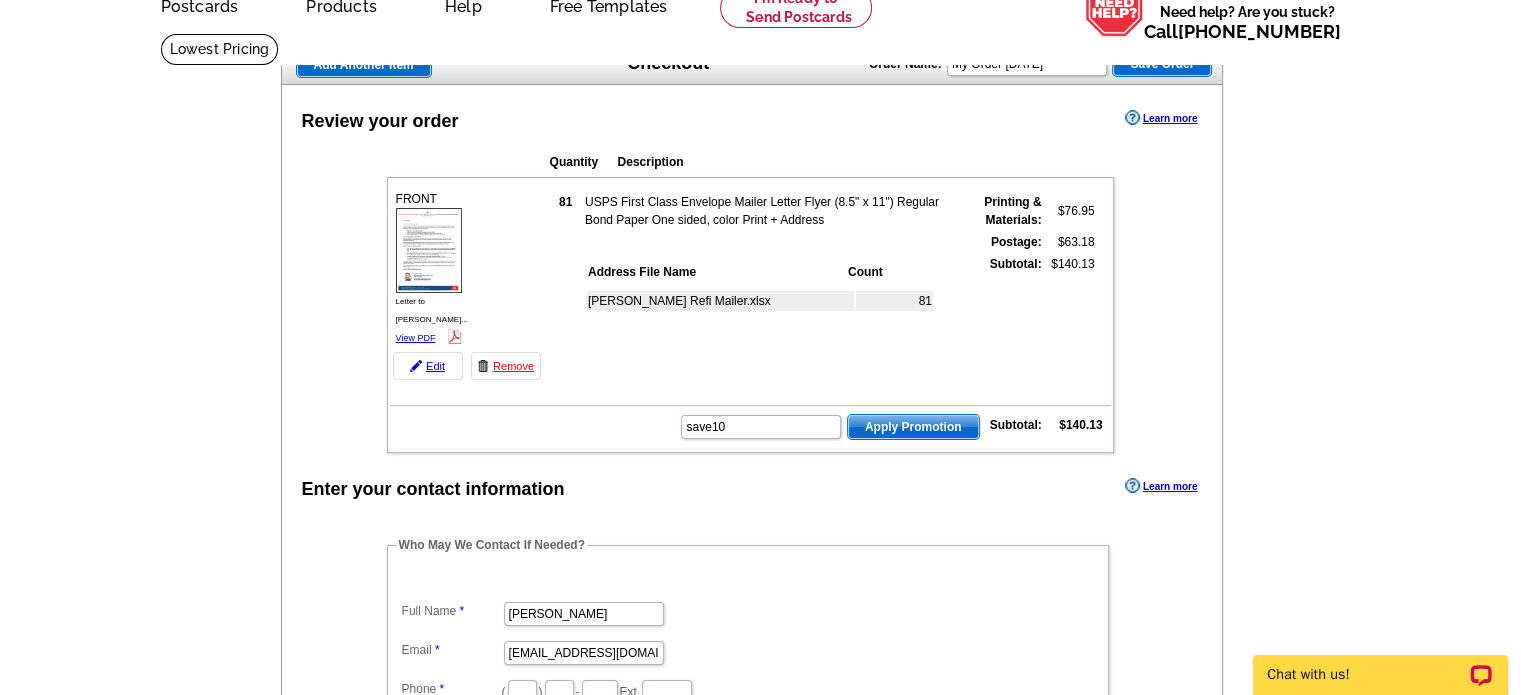 click on "Apply Promotion" at bounding box center (913, 427) 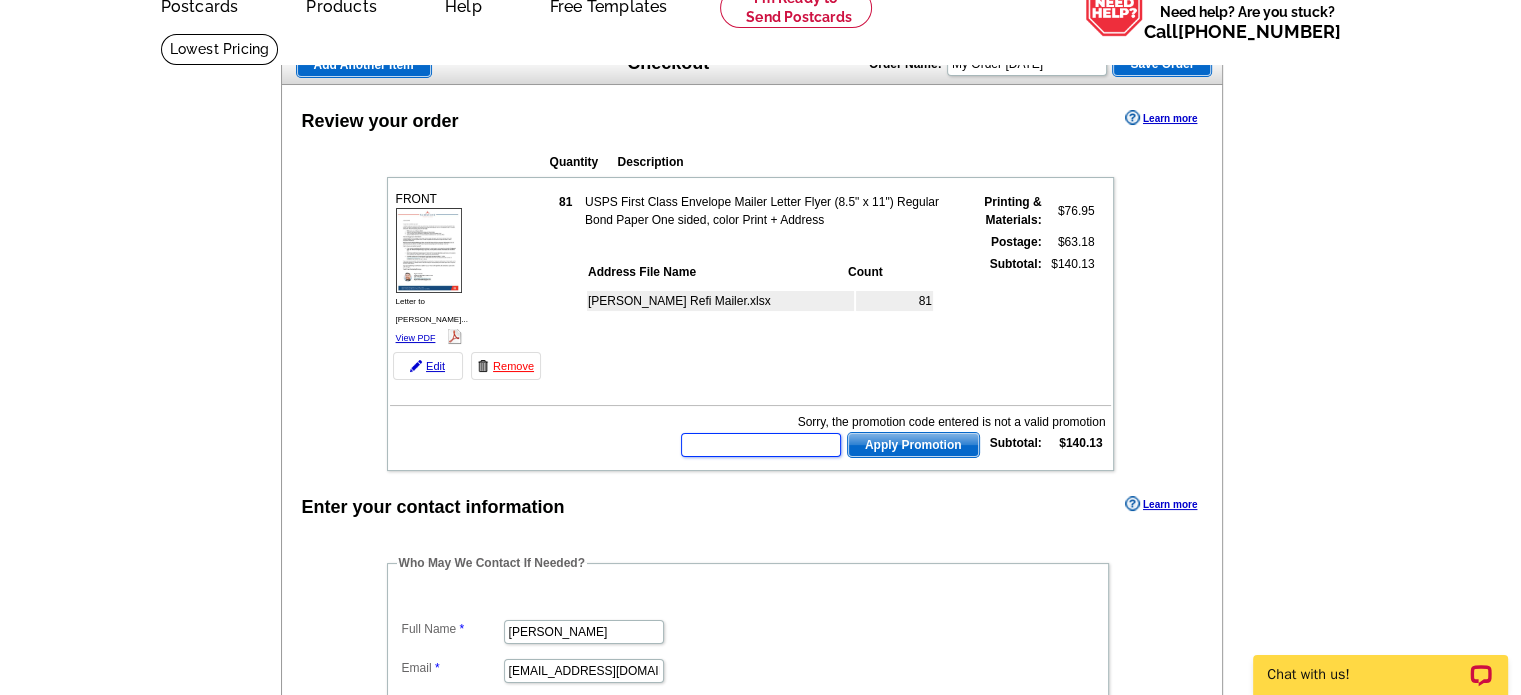 click at bounding box center (761, 445) 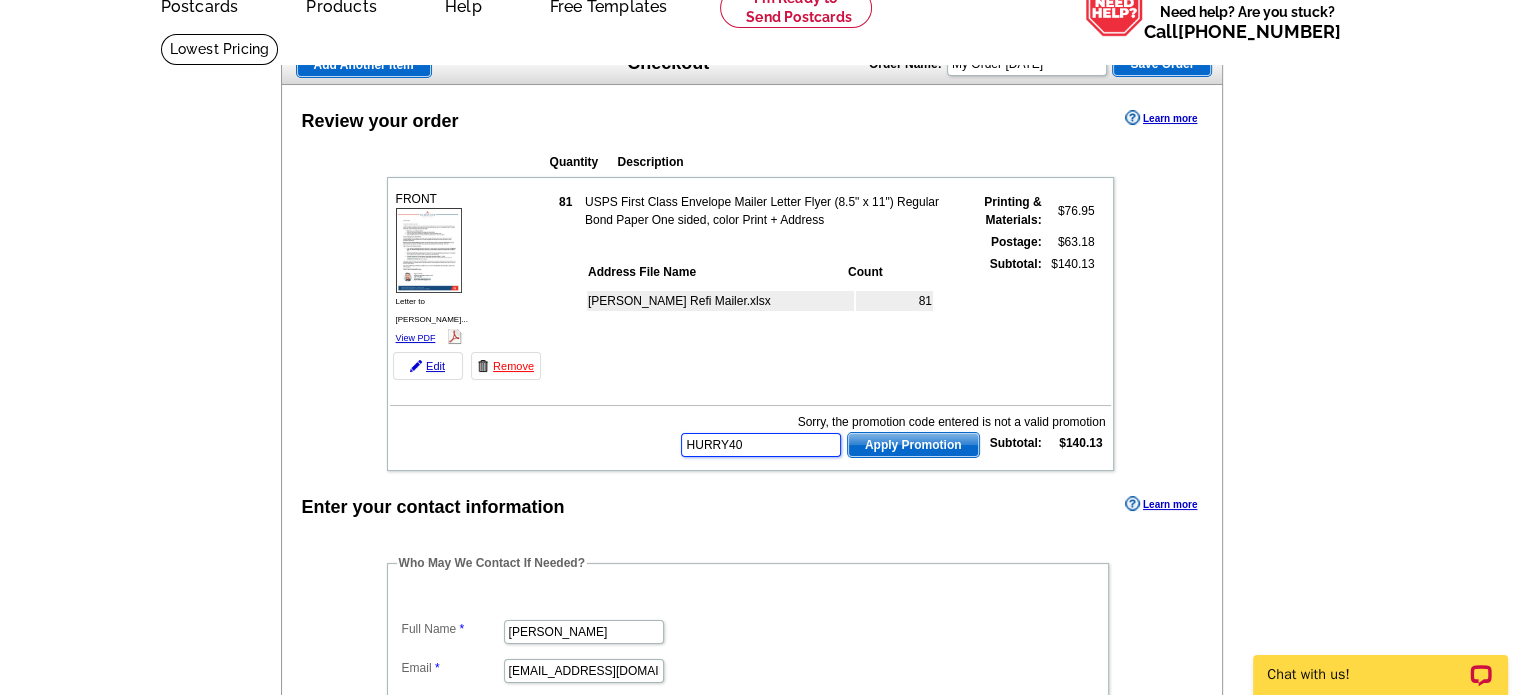 type on "HURRY40" 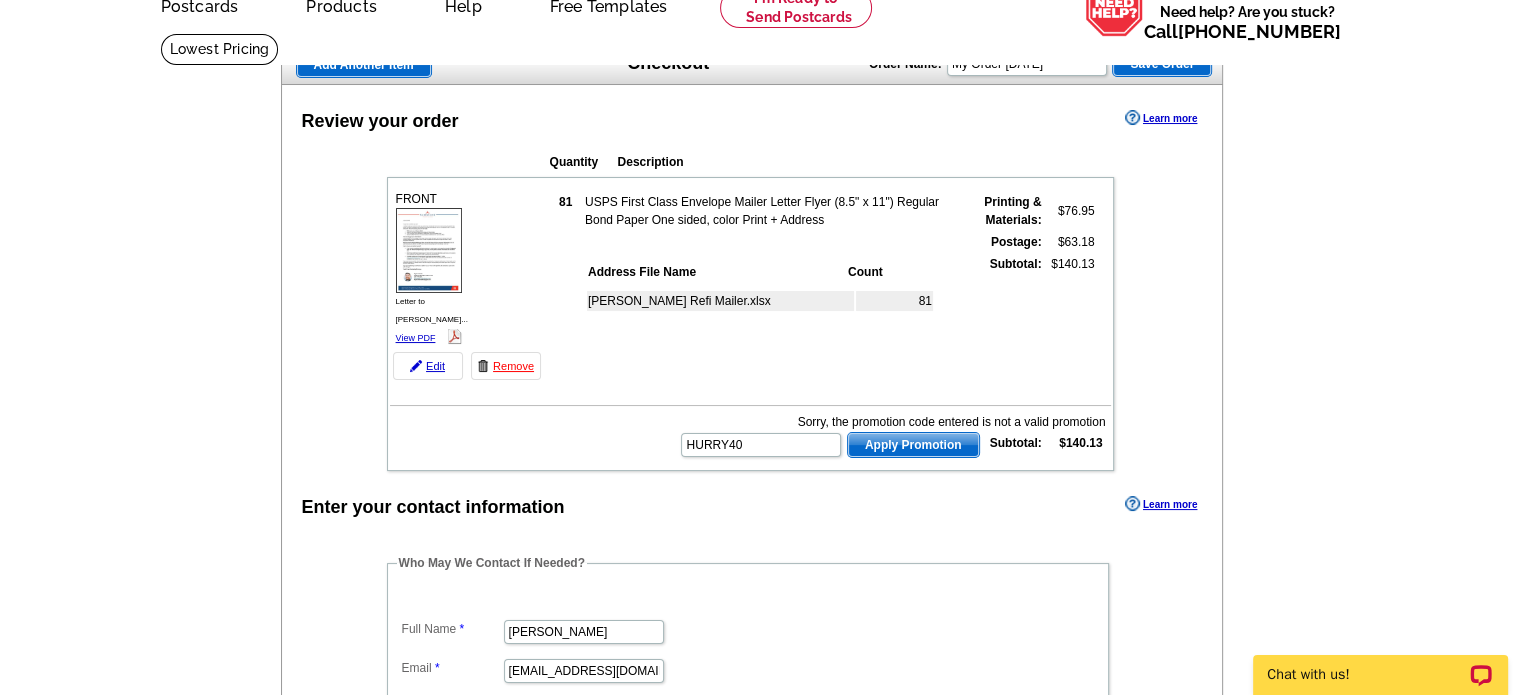 click on "Apply Promotion" at bounding box center [913, 445] 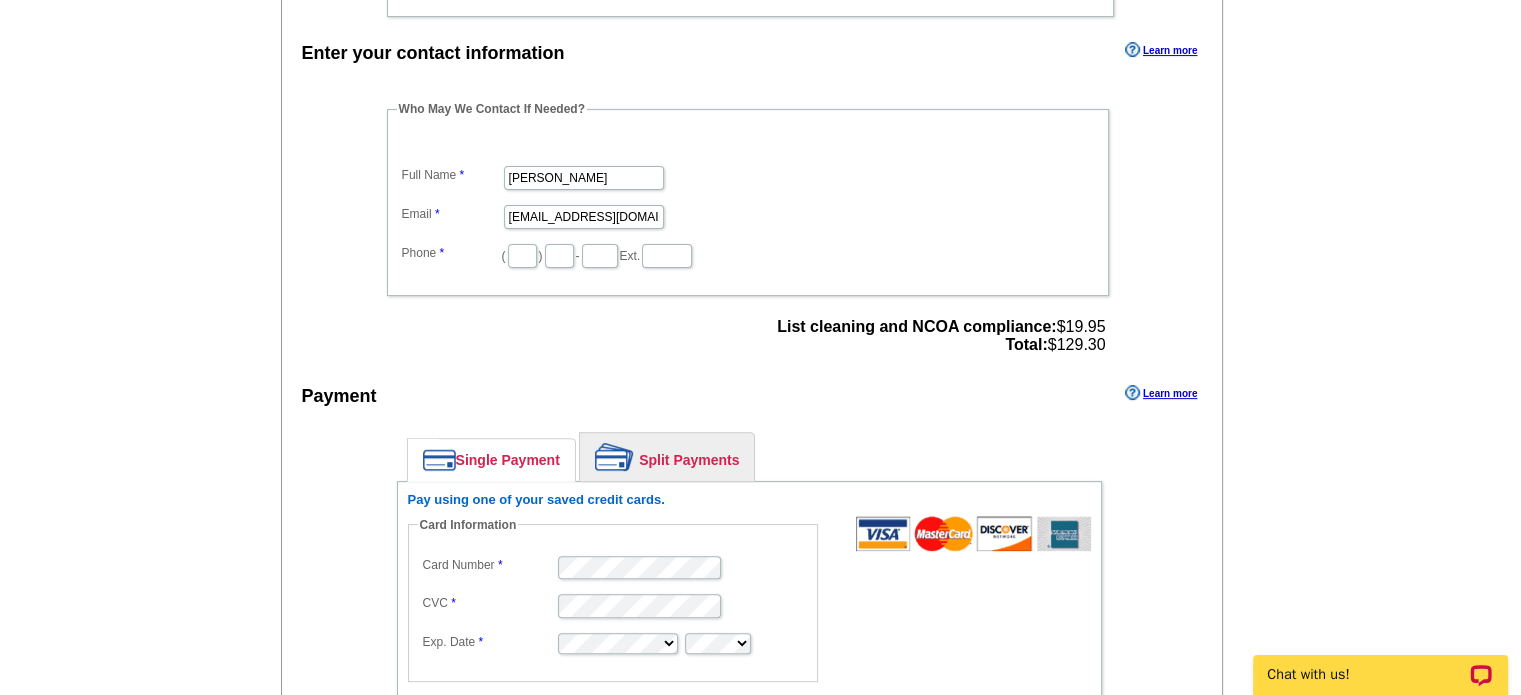 scroll, scrollTop: 0, scrollLeft: 0, axis: both 